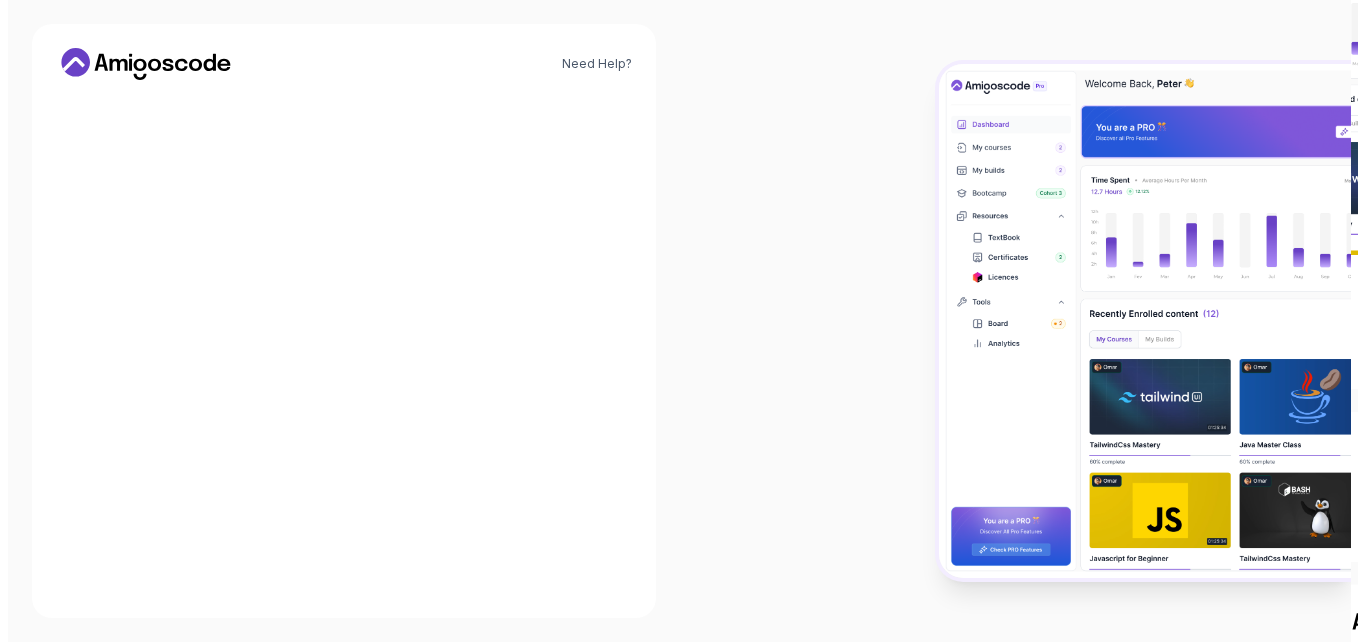 scroll, scrollTop: 0, scrollLeft: 0, axis: both 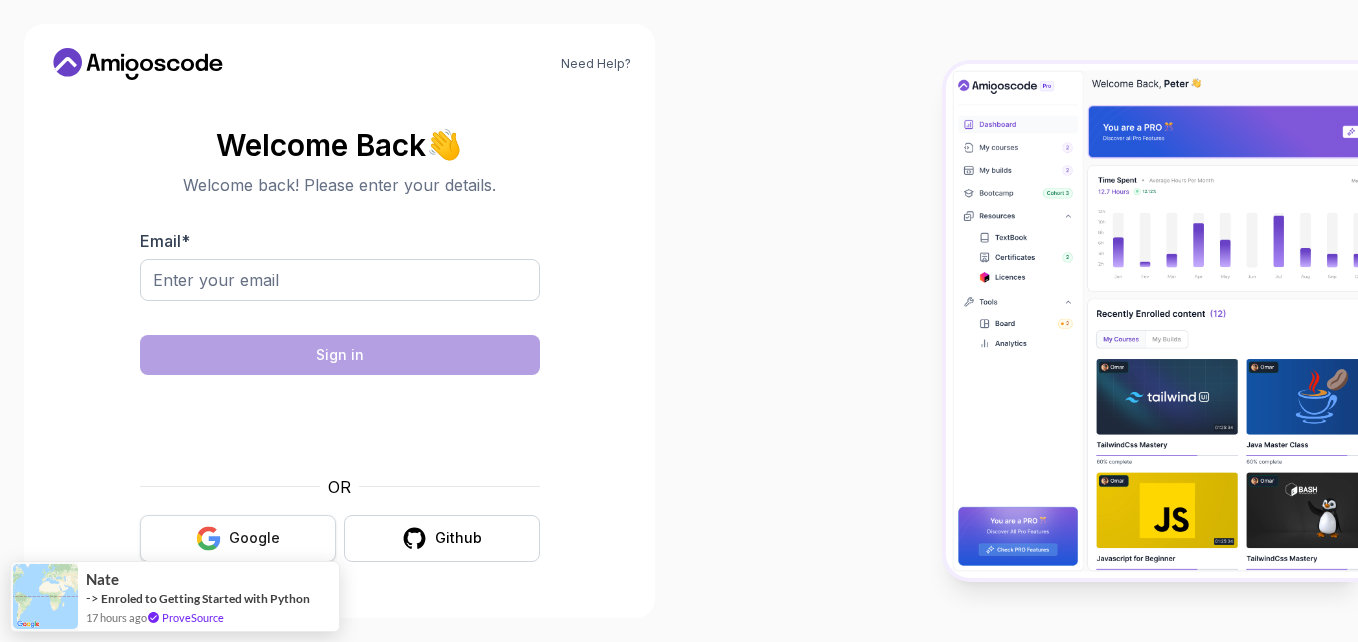 click on "Google" at bounding box center [254, 538] 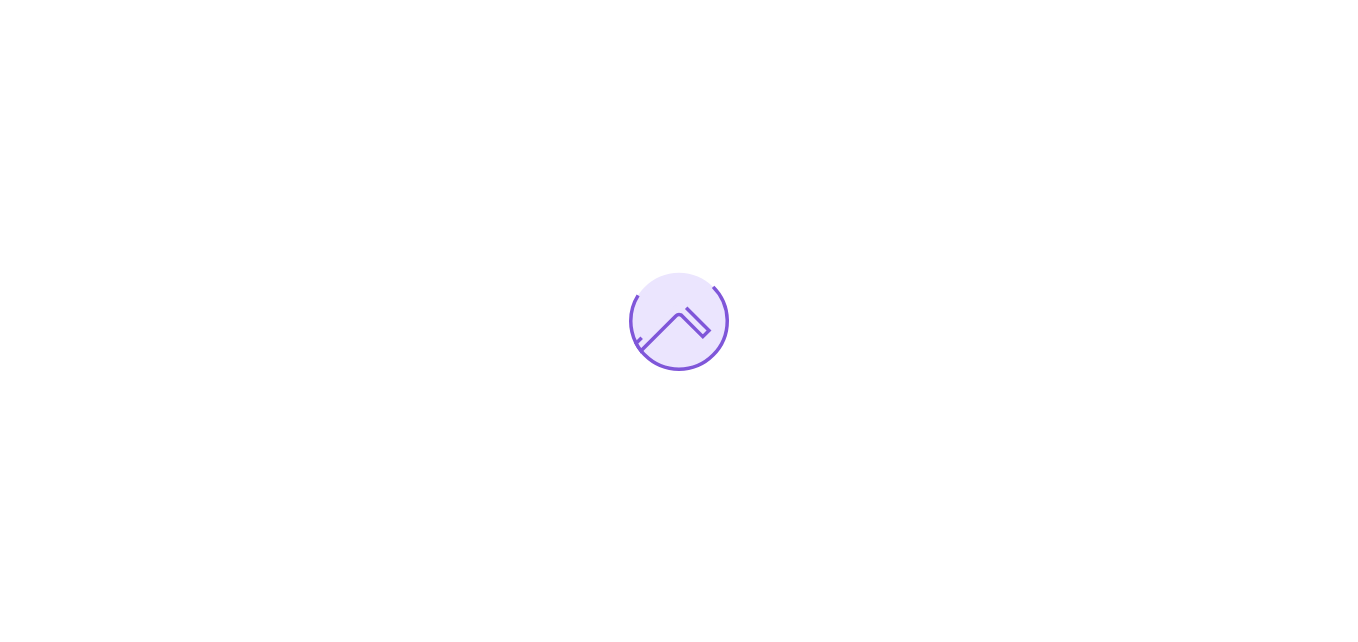 scroll, scrollTop: 0, scrollLeft: 0, axis: both 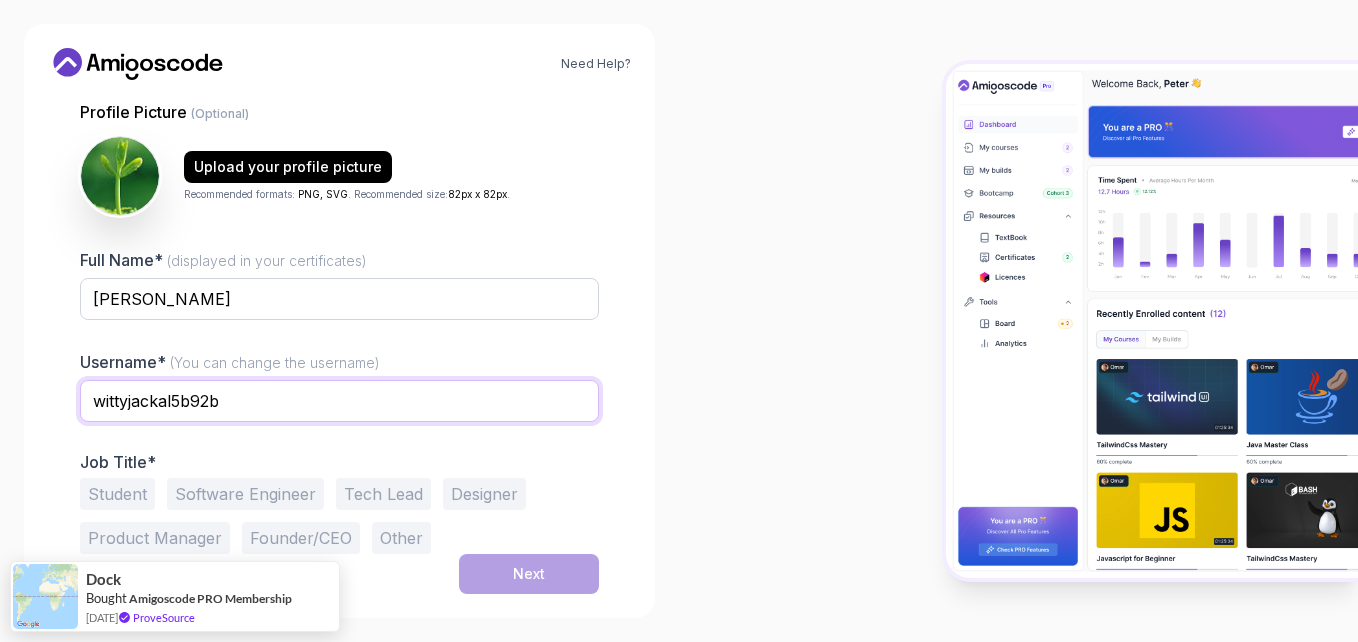 click on "wittyjackal5b92b" at bounding box center (339, 401) 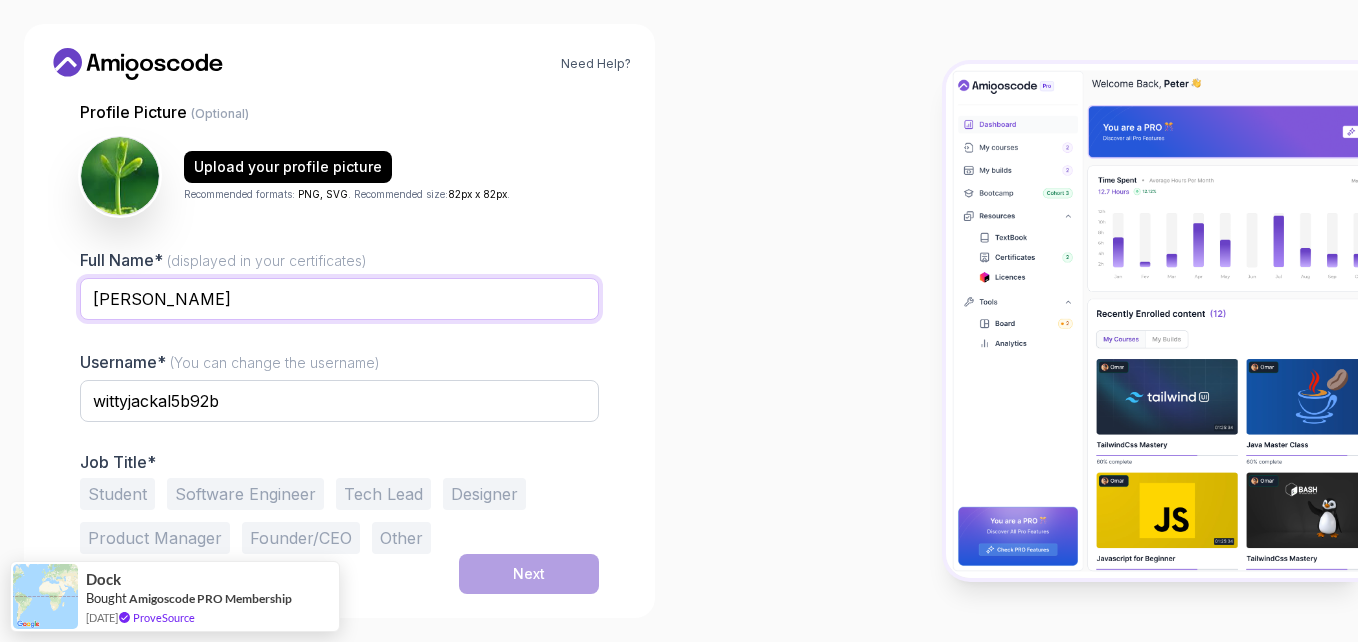 click on "Duy Trần" at bounding box center [339, 299] 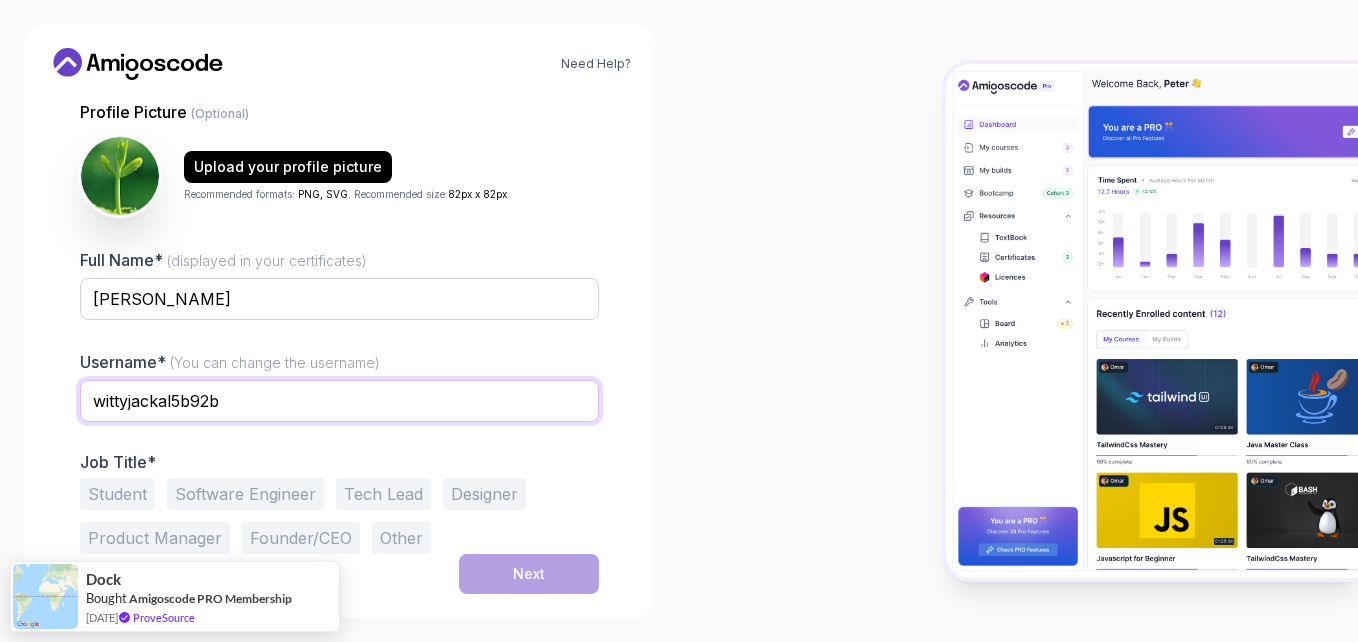 click on "wittyjackal5b92b" at bounding box center (339, 401) 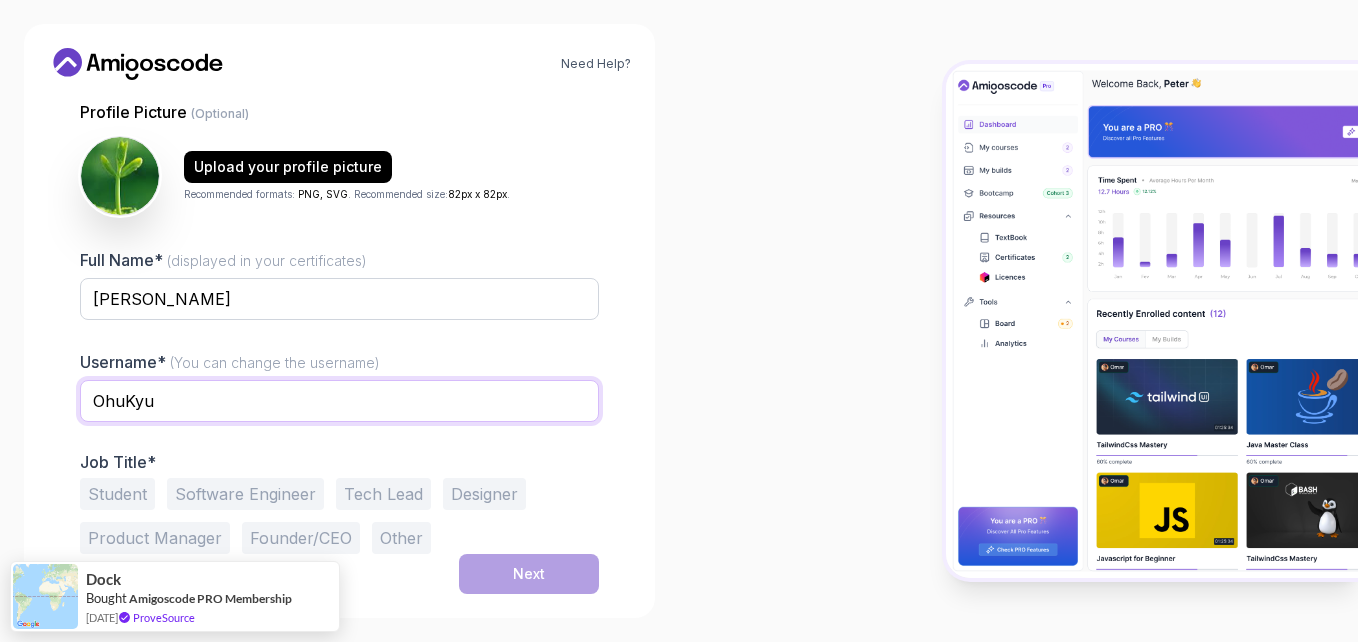 type on "OhuKyu" 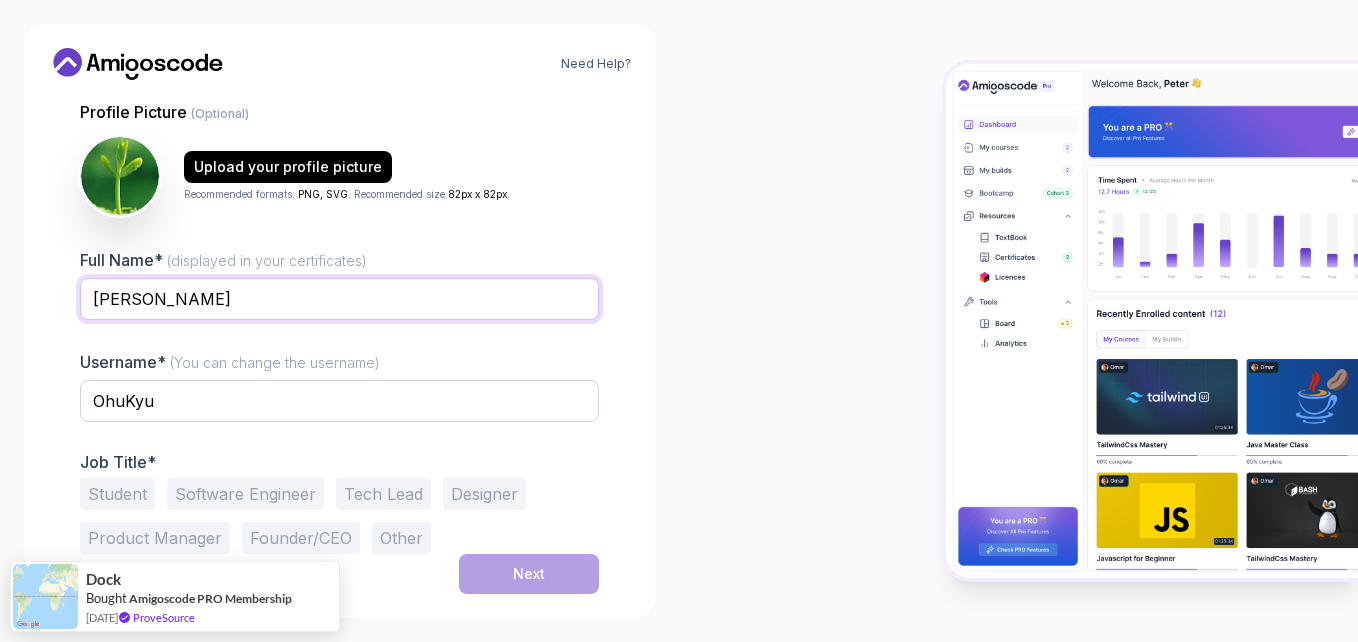 click on "Duy Trần" at bounding box center (339, 299) 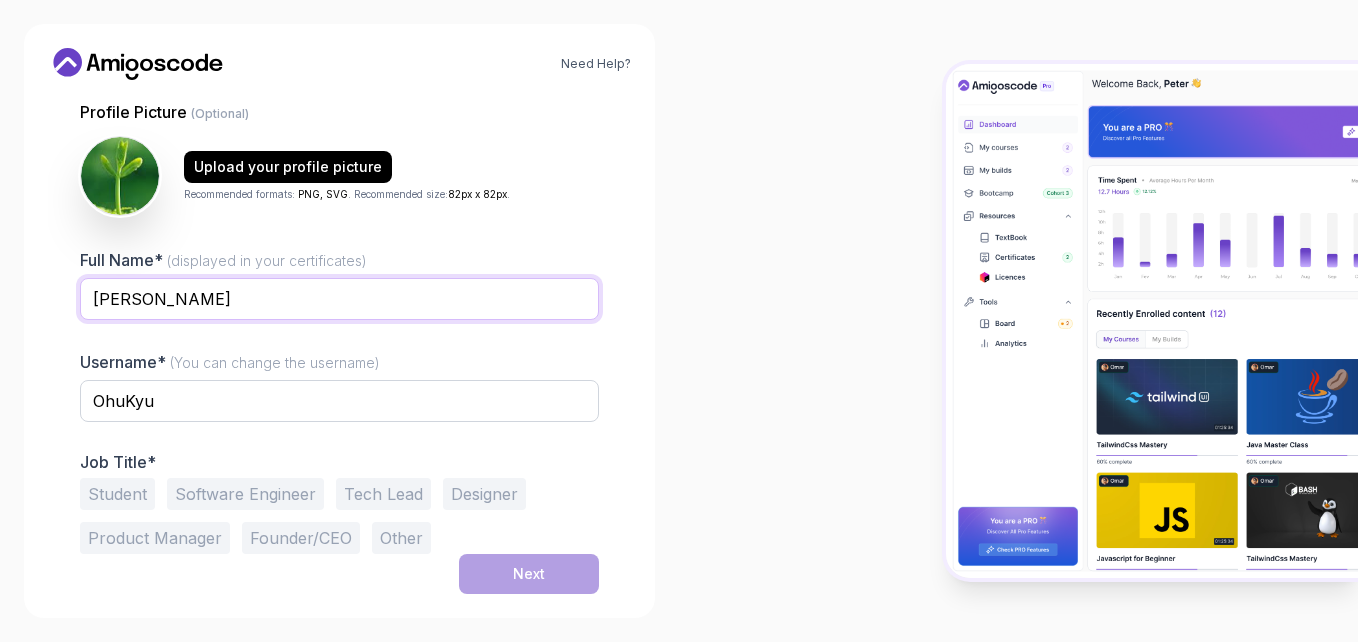 click on "Duy Trần" at bounding box center [339, 299] 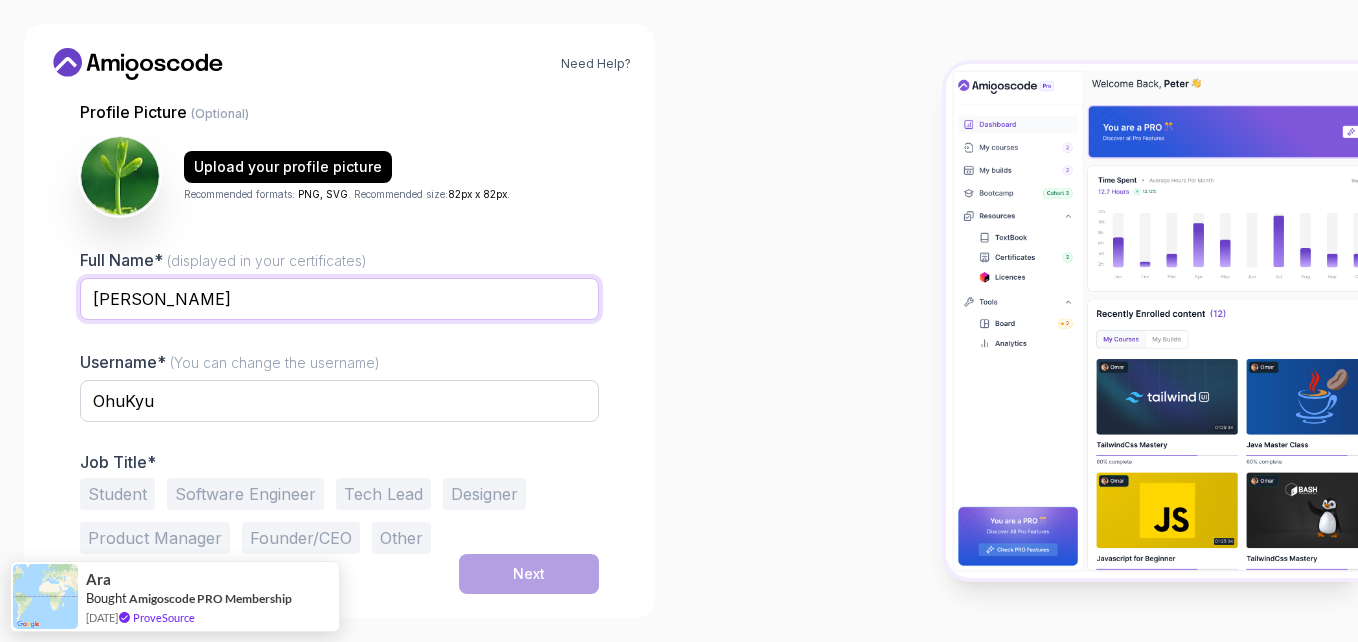 type on "Duy" 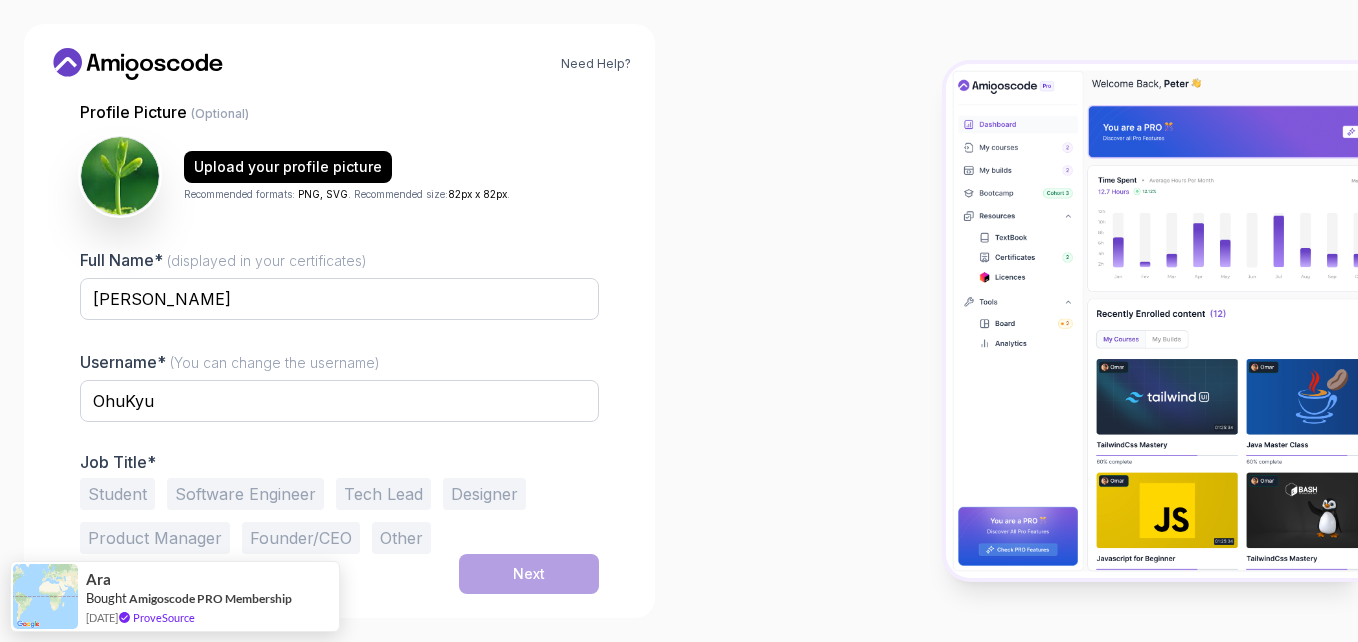 click at bounding box center [1018, 321] 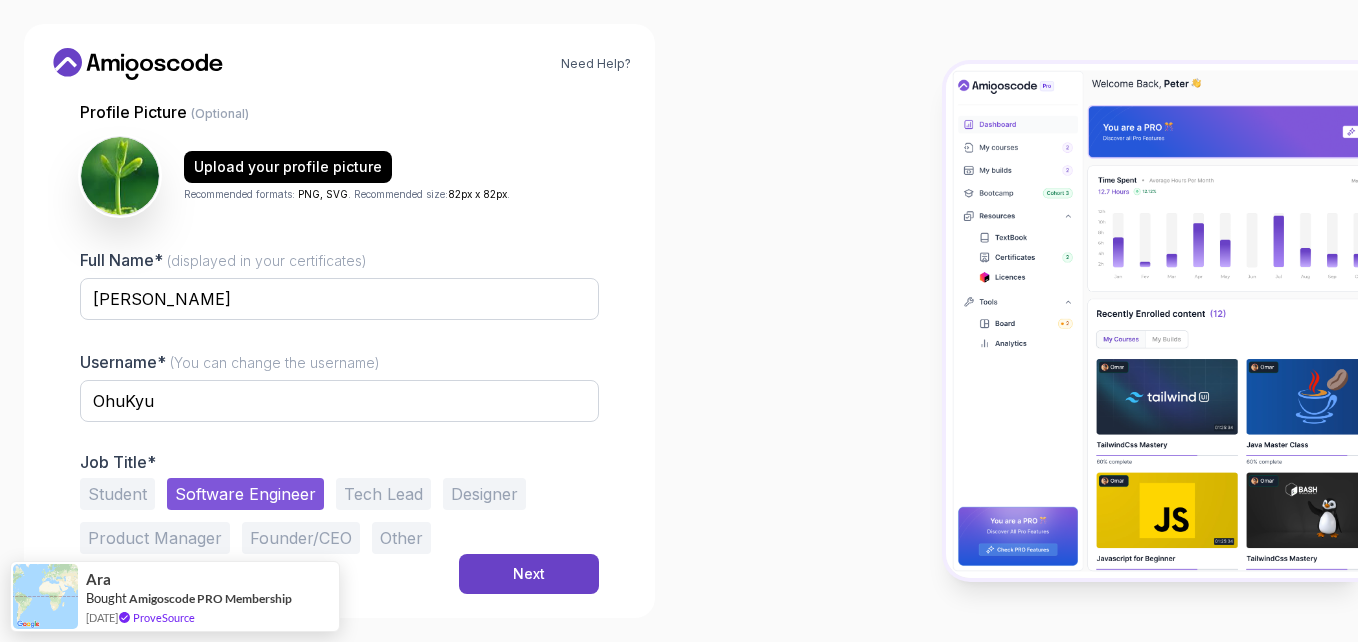click on "Student" at bounding box center (117, 494) 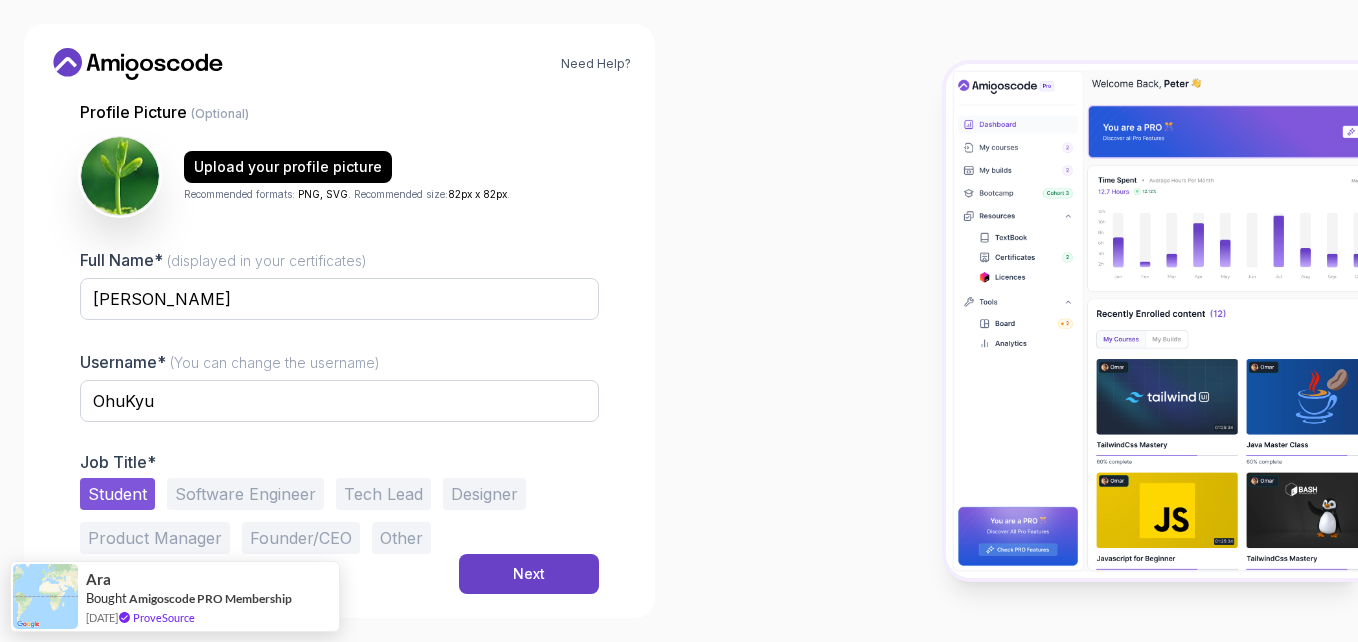 click on "Job Title* Student Software Engineer Tech Lead Designer Product Manager Founder/CEO Other" at bounding box center [339, 503] 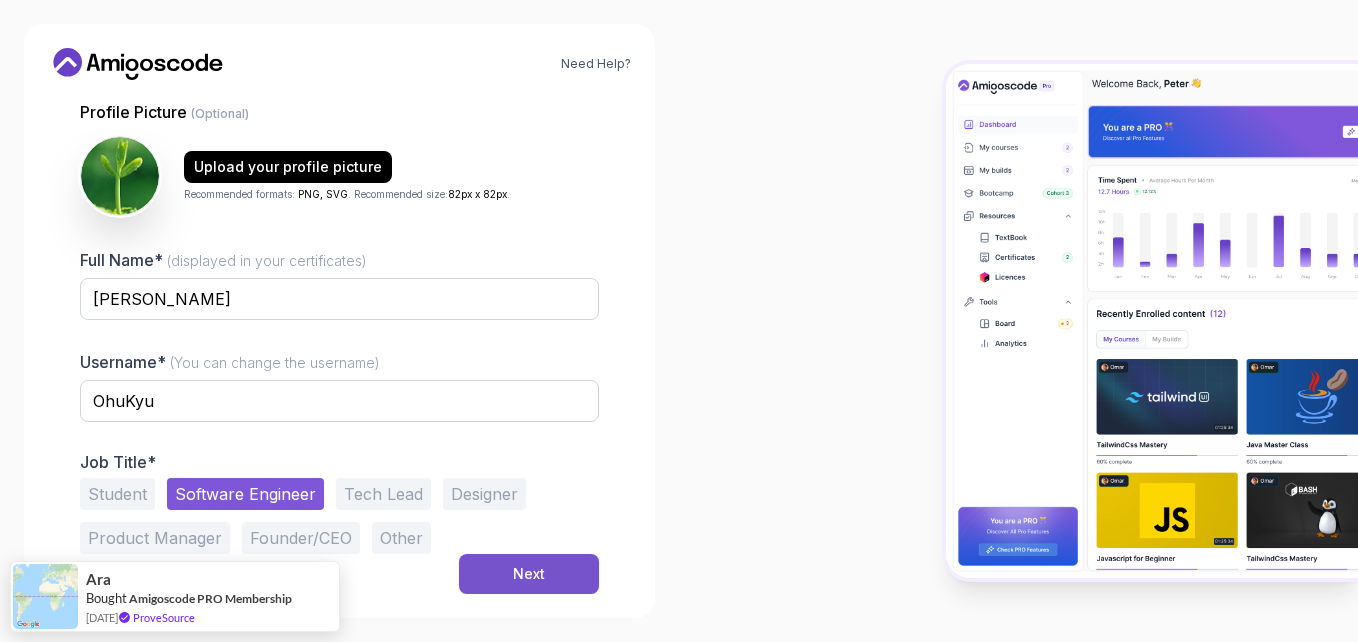 click on "Next" at bounding box center [529, 574] 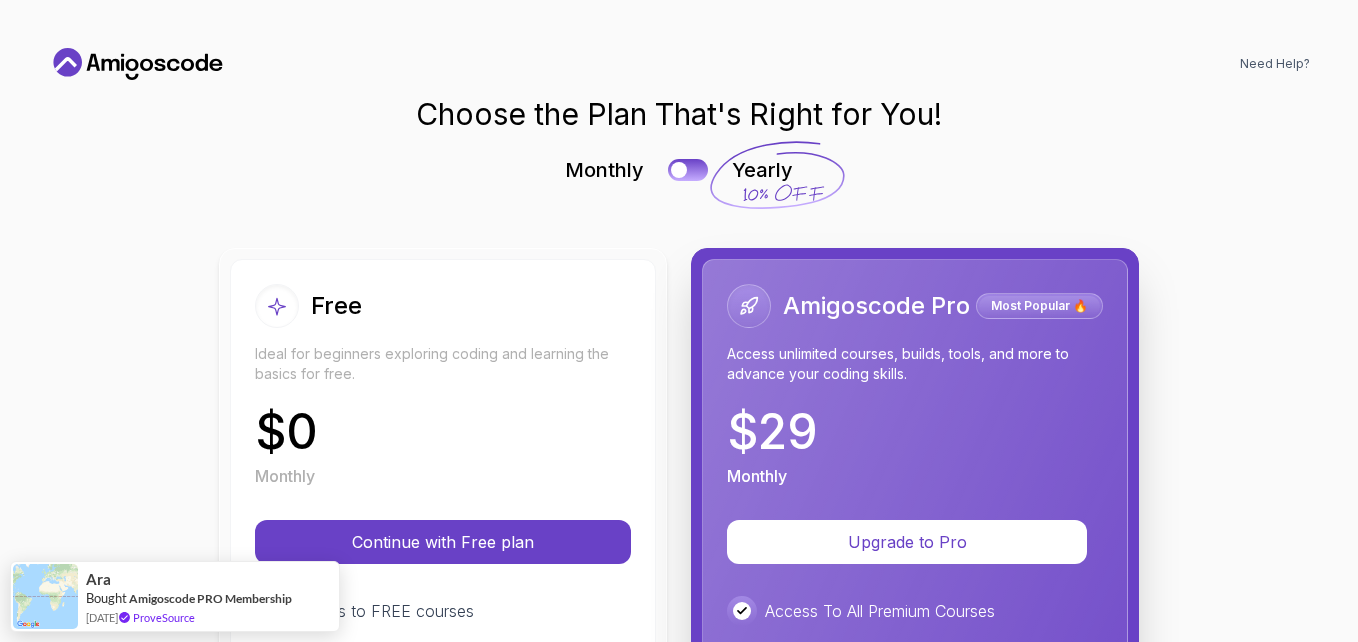 scroll, scrollTop: 0, scrollLeft: 0, axis: both 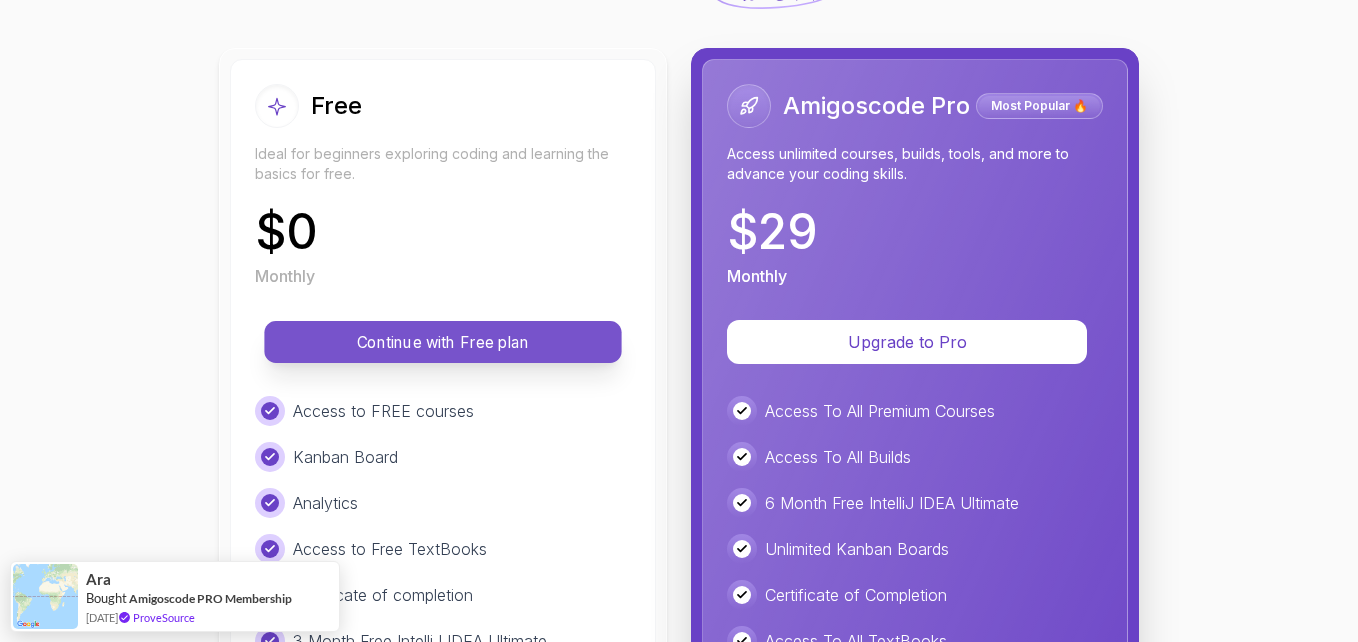 click on "Continue with Free plan" at bounding box center (443, 342) 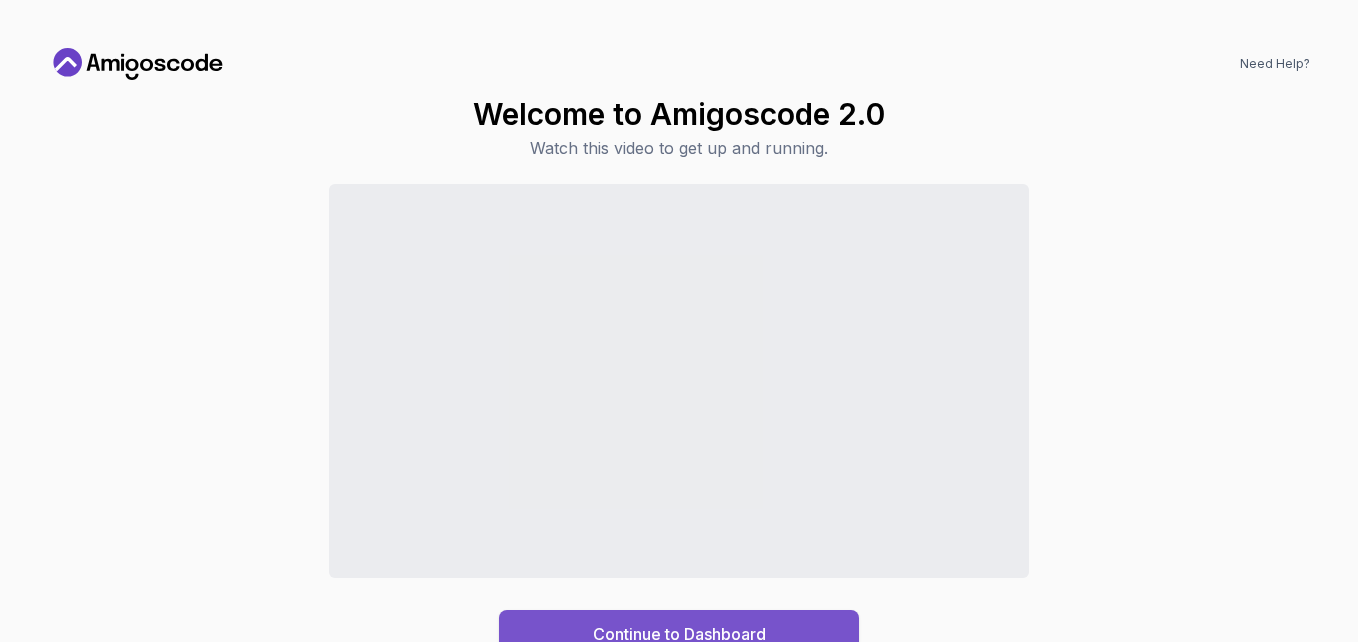 click on "Continue to Dashboard" at bounding box center (679, 634) 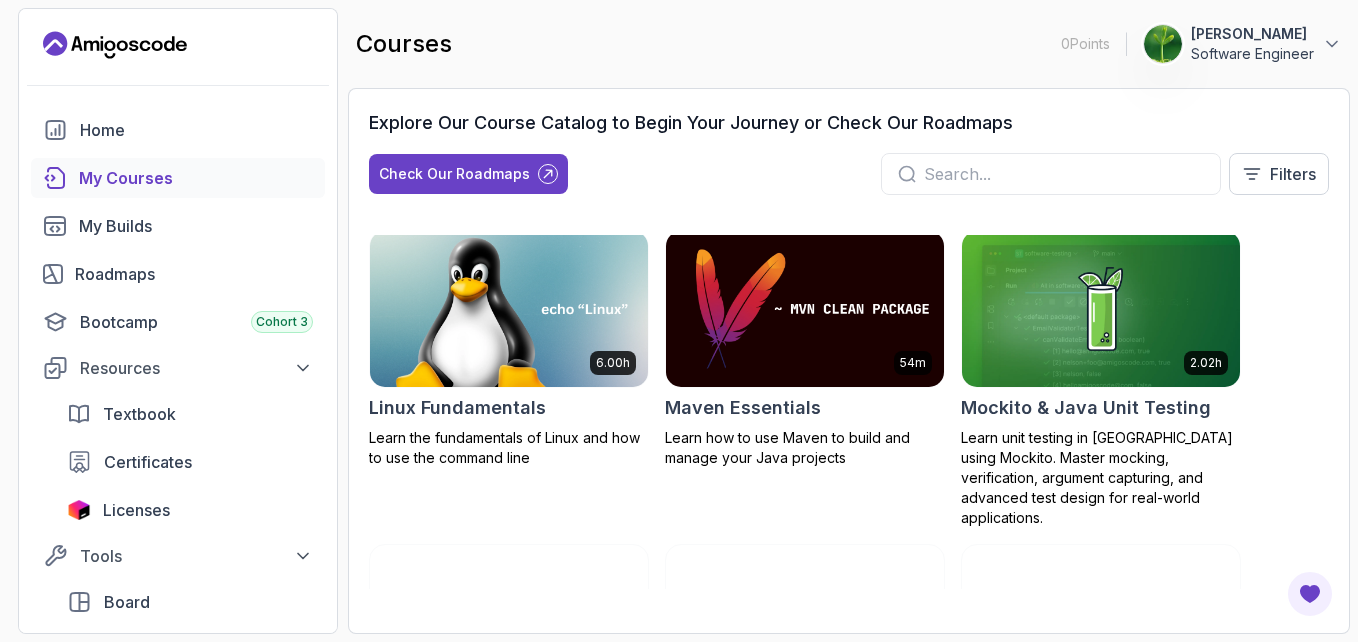 scroll, scrollTop: 3200, scrollLeft: 0, axis: vertical 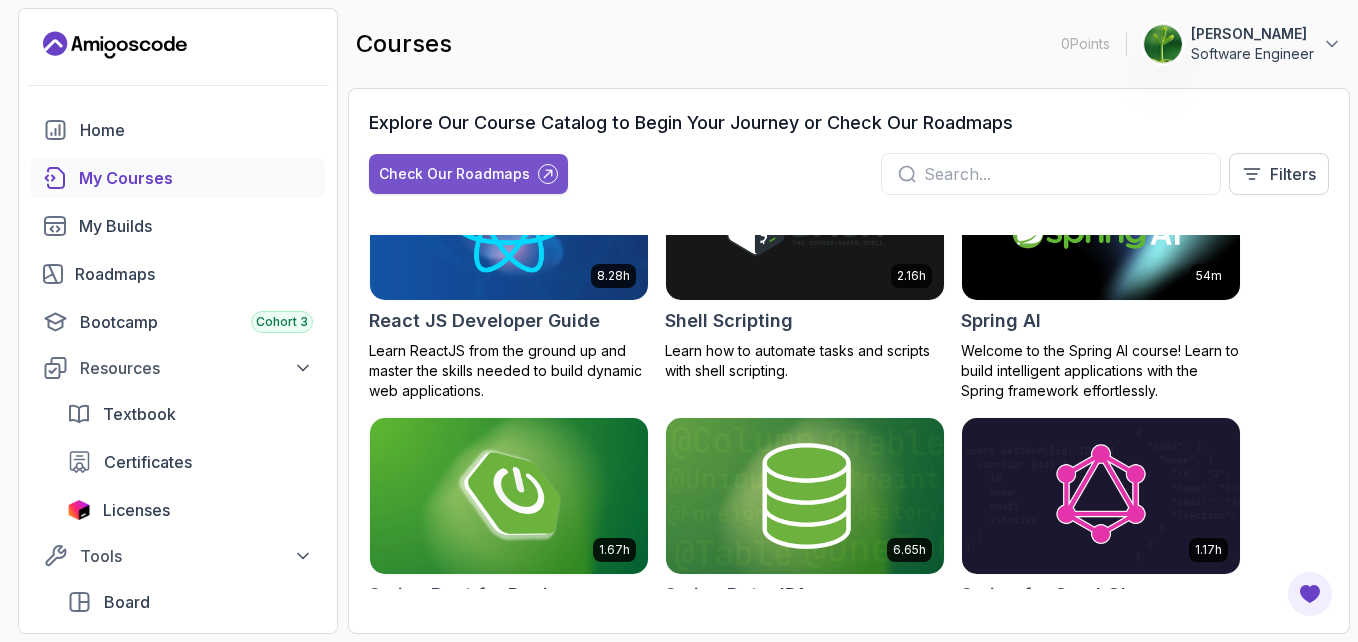 click on "Check Our Roadmaps" at bounding box center [468, 174] 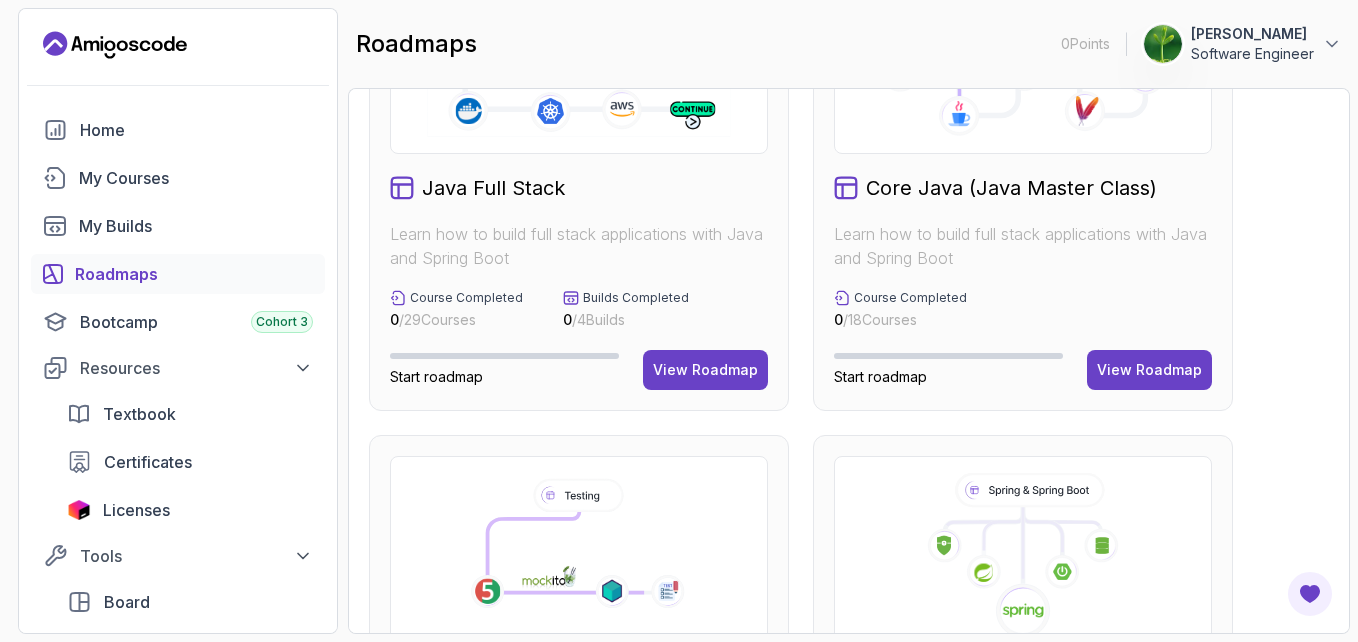 scroll, scrollTop: 478, scrollLeft: 0, axis: vertical 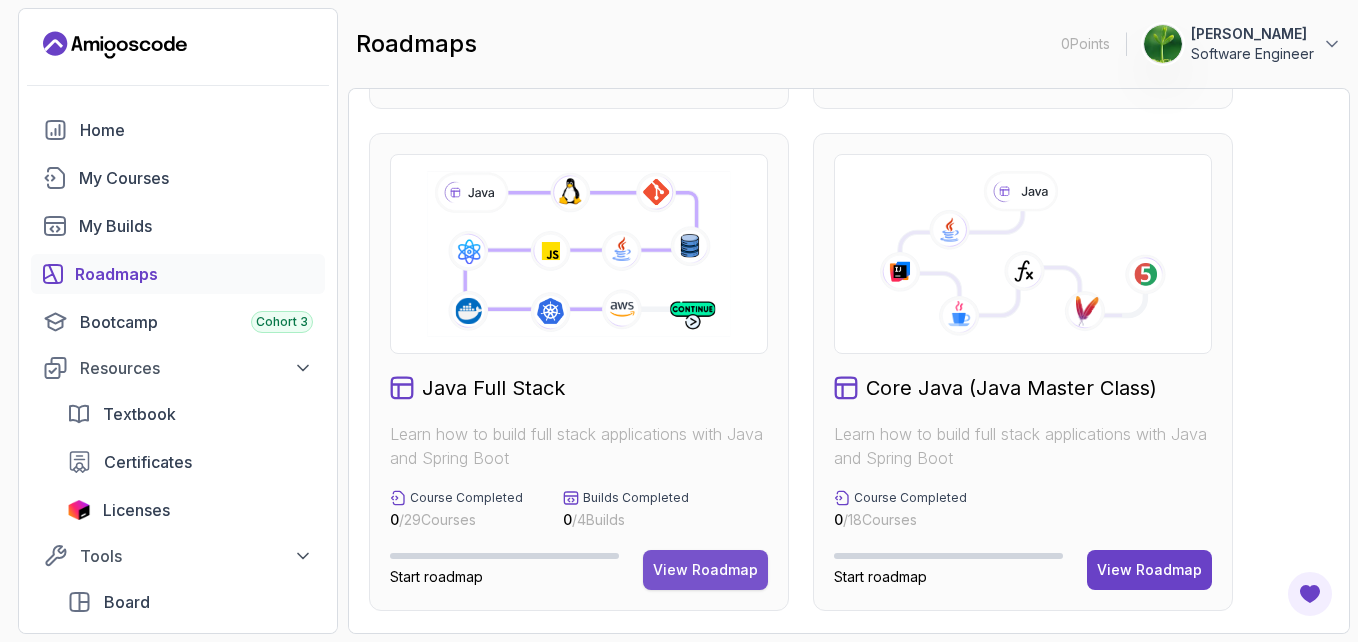 click on "View Roadmap" at bounding box center (705, 570) 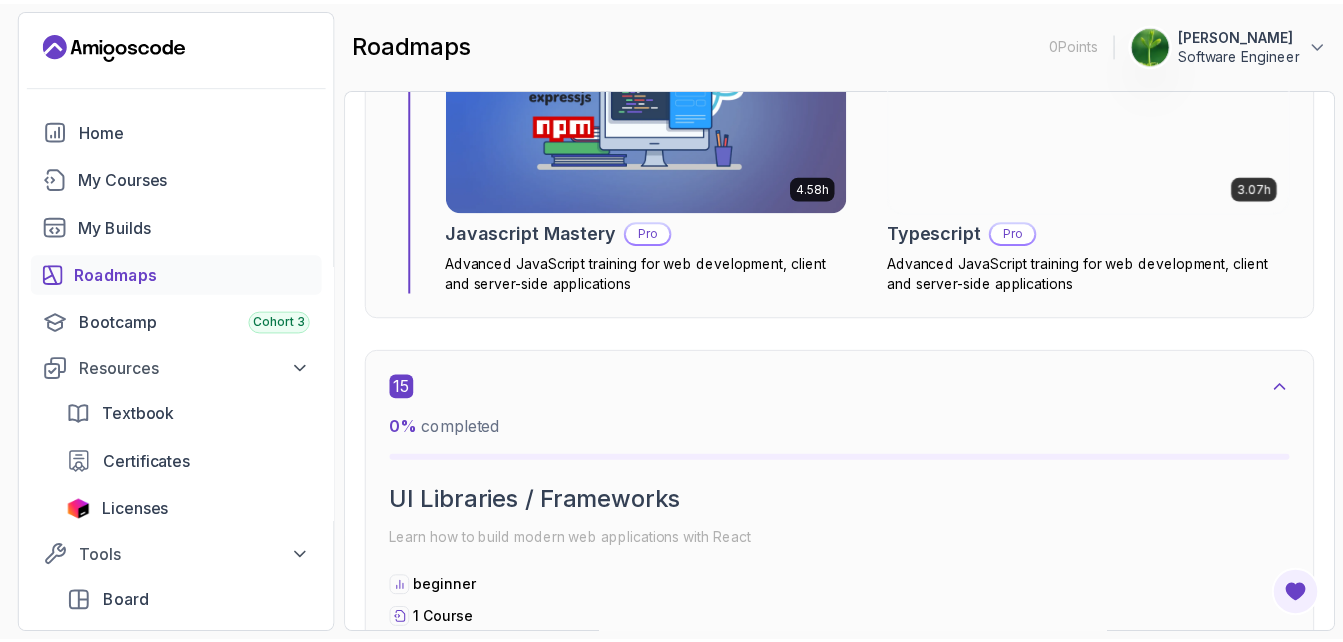 scroll, scrollTop: 13220, scrollLeft: 0, axis: vertical 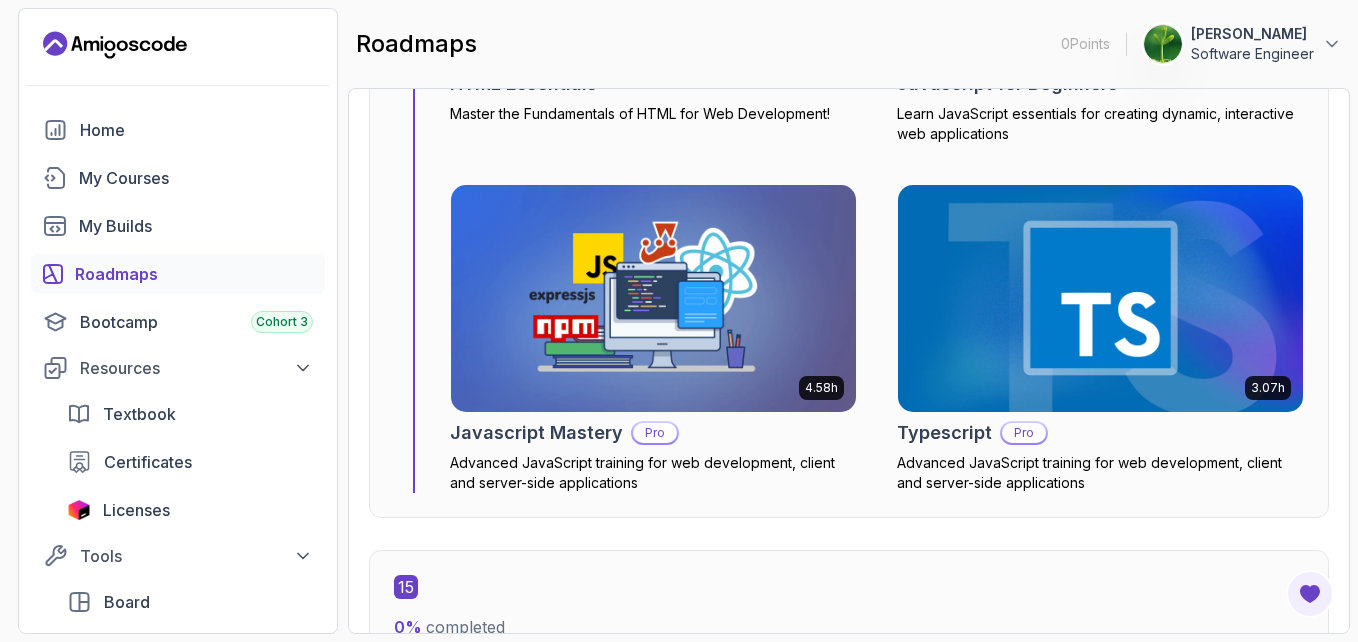 click on "Pro" at bounding box center [655, 433] 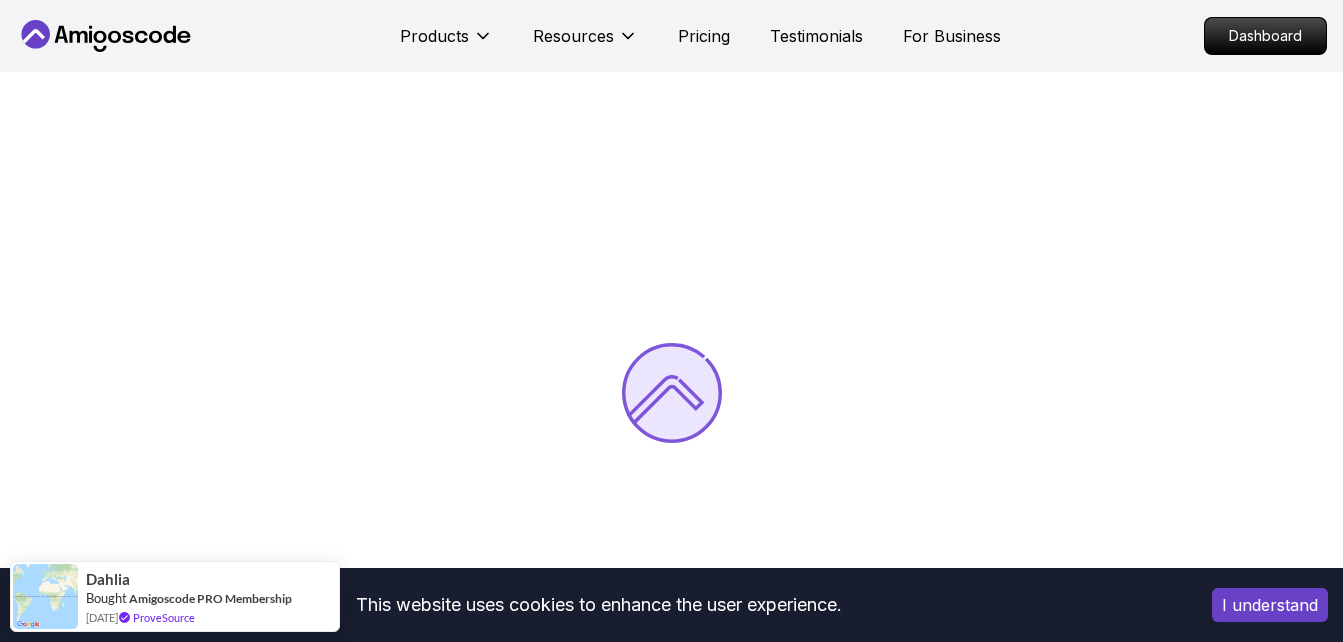 click on "I understand" at bounding box center [1270, 605] 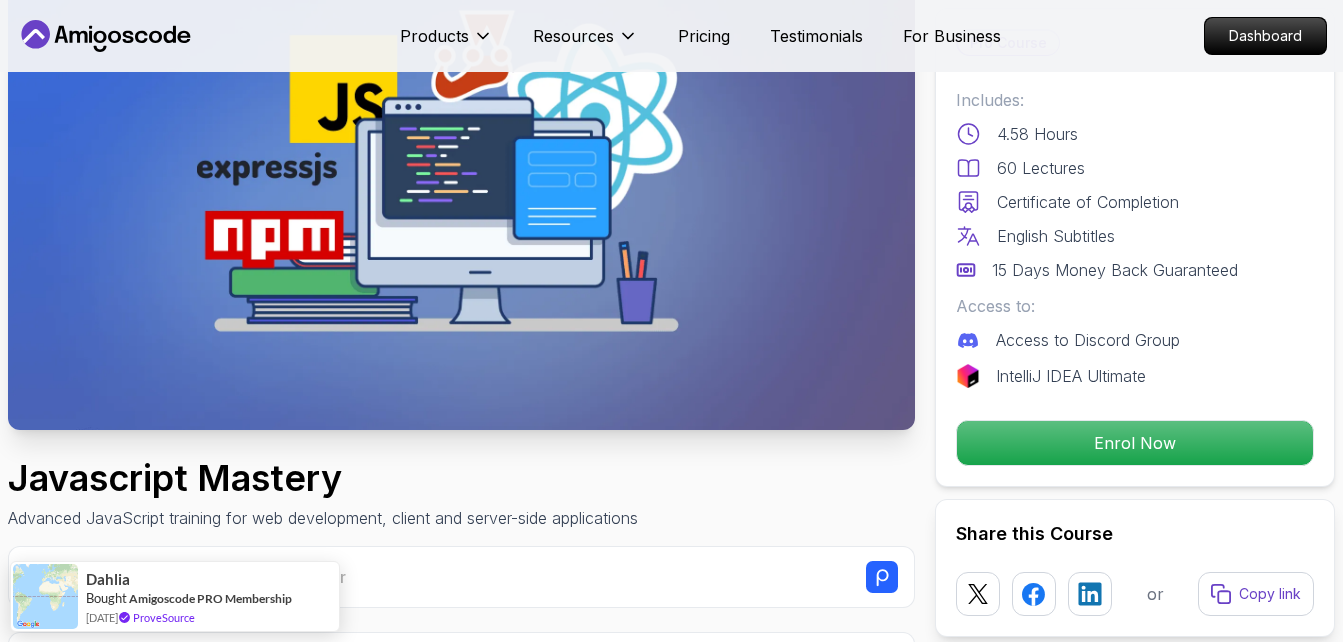 scroll, scrollTop: 400, scrollLeft: 0, axis: vertical 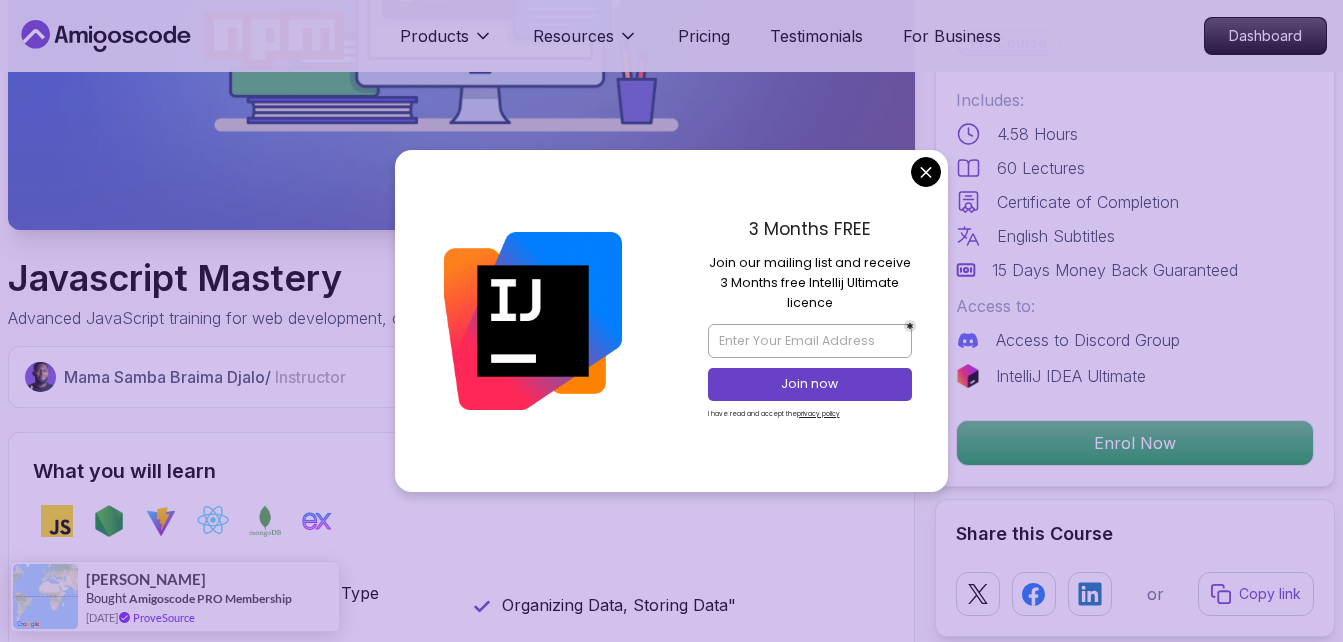 click on "Products Resources Pricing Testimonials For Business Dashboard Products Resources Pricing Testimonials For Business Dashboard Javascript Mastery Advanced JavaScript training for web development, client and server-side applications Mama Samba Braima Djalo  /   Instructor Pro Course Includes: 4.58 Hours 60 Lectures Certificate of Completion English Subtitles 15 Days Money Back Guaranteed Access to: Access to Discord Group IntelliJ IDEA Ultimate Enrol Now Share this Course or Copy link Got a Team of 5 or More? With one subscription, give your entire team access to all courses and features. Check our Business Plan Mama Samba Braima Djalo  /   Instructor What you will learn javascript nodejs vite react mongodb exppressjs Promises, Generators, Async Await, Type Coercion Organizing Data, Storing Data" Module System: Reusable Code, Maintainable Code Node Package Manager Testing, Code Functionality Frameworks: Express JS, React JS
Who is the course for?
{" "}
JavaScript Mastery" at bounding box center (671, 3337) 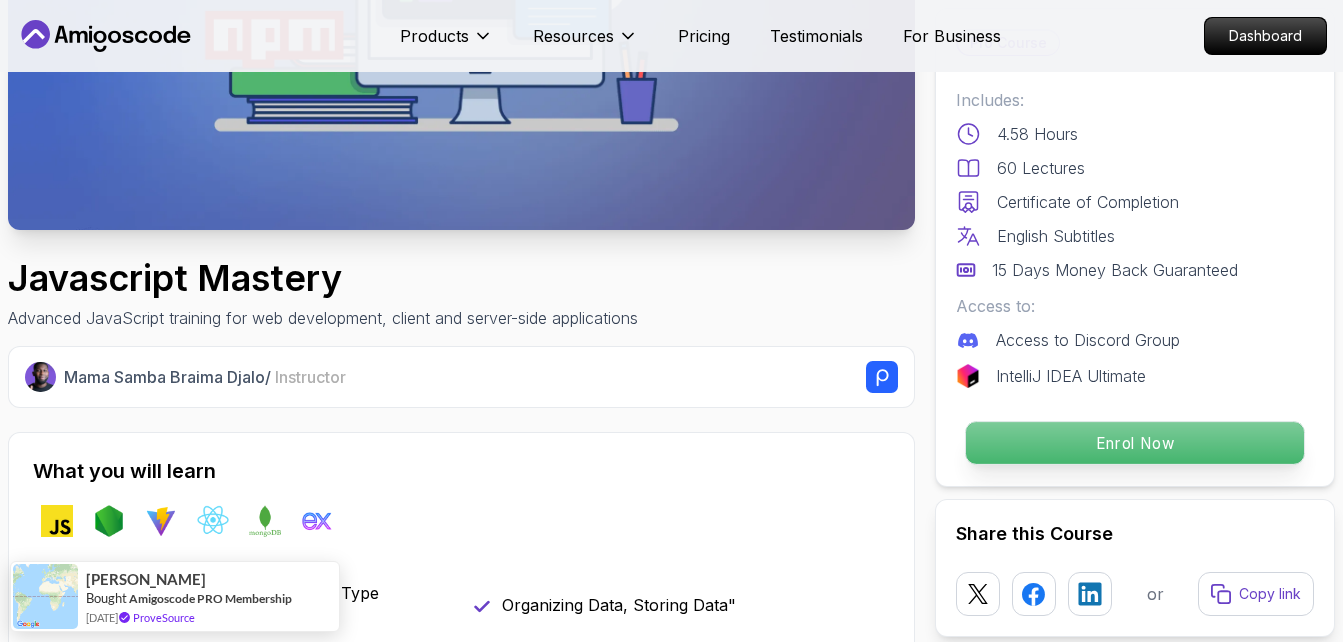 click on "Enrol Now" at bounding box center [1135, 443] 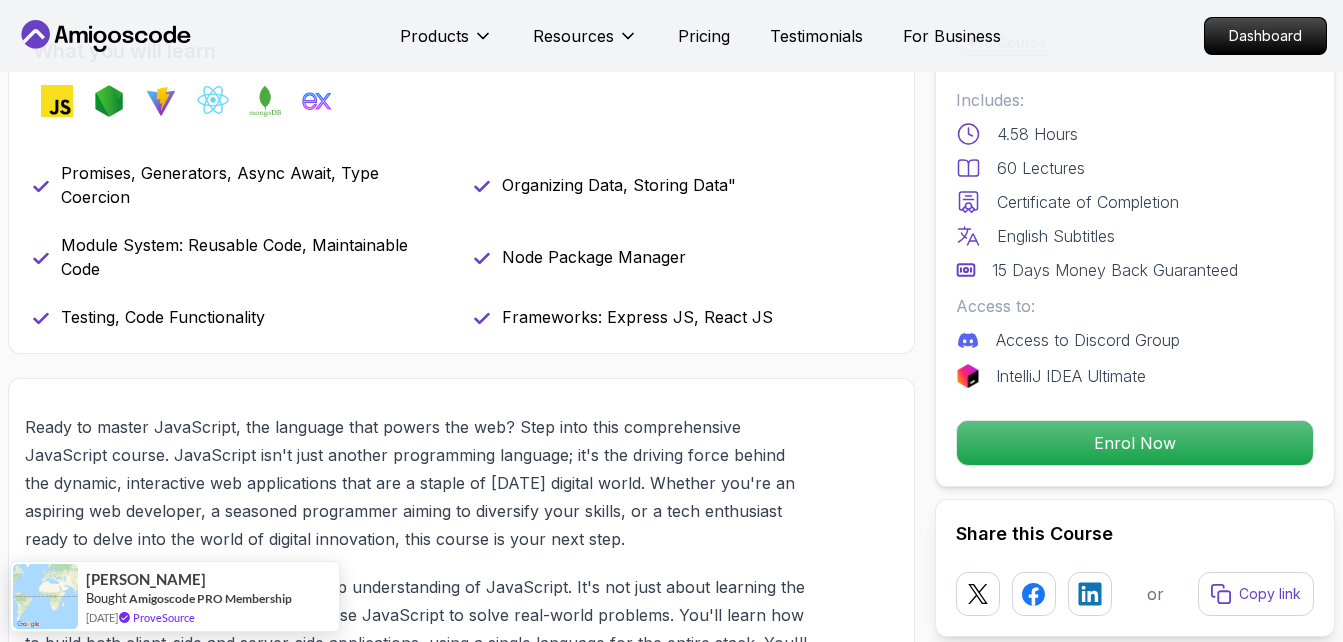 scroll, scrollTop: 420, scrollLeft: 0, axis: vertical 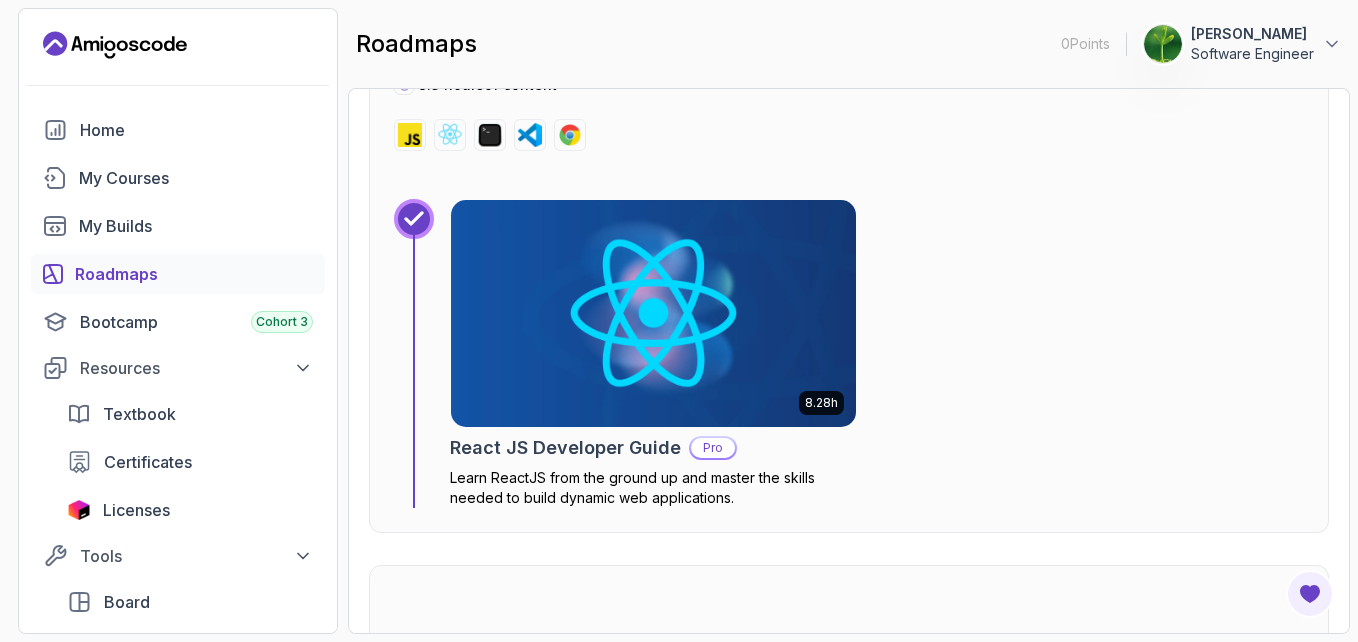 click on "0  Points" at bounding box center [1085, 44] 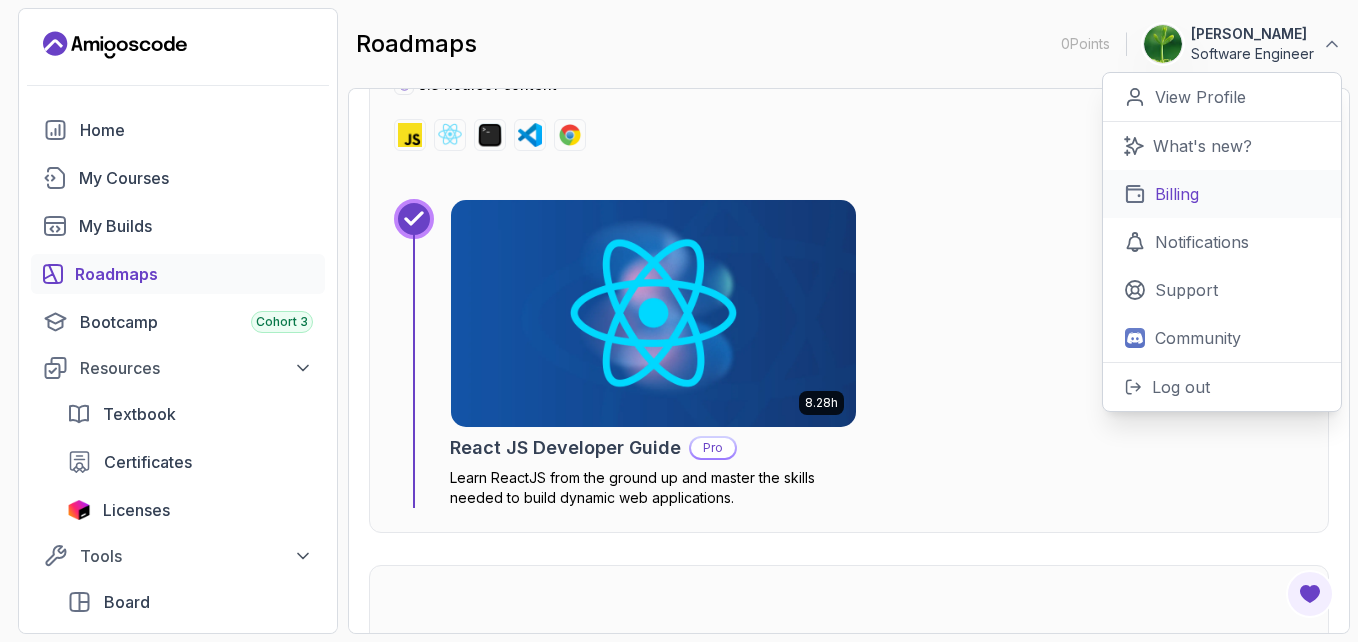 click on "Billing" at bounding box center [1177, 194] 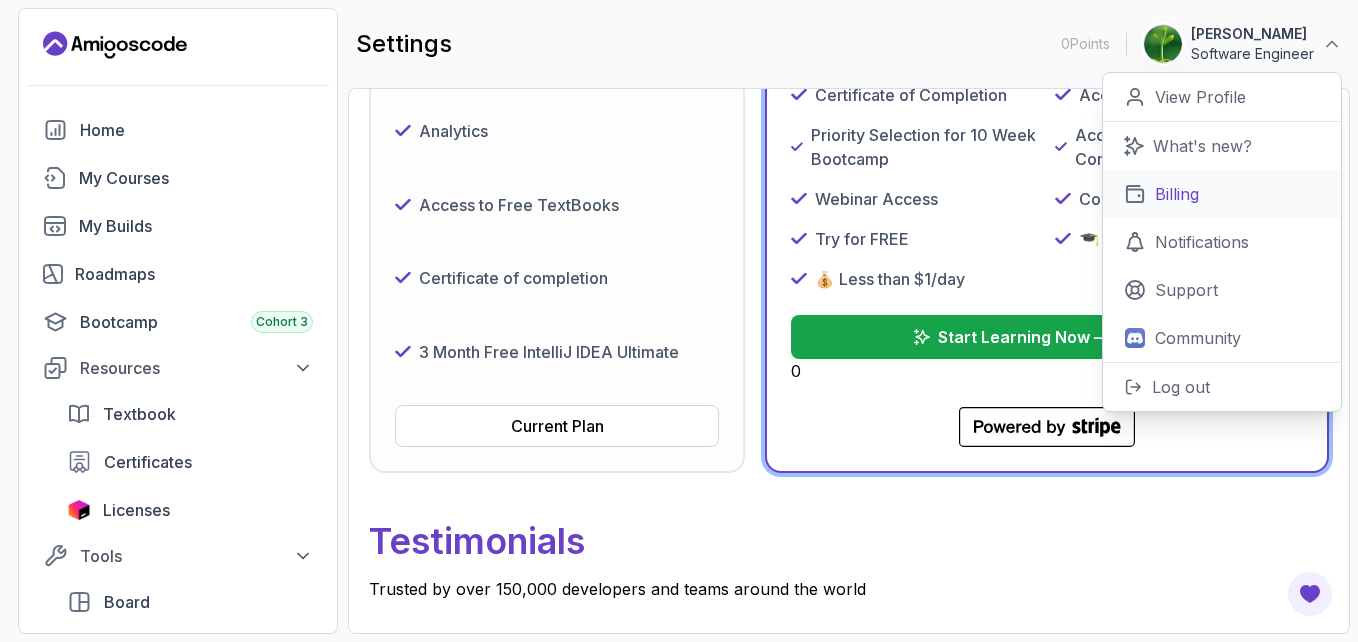 scroll, scrollTop: 118, scrollLeft: 0, axis: vertical 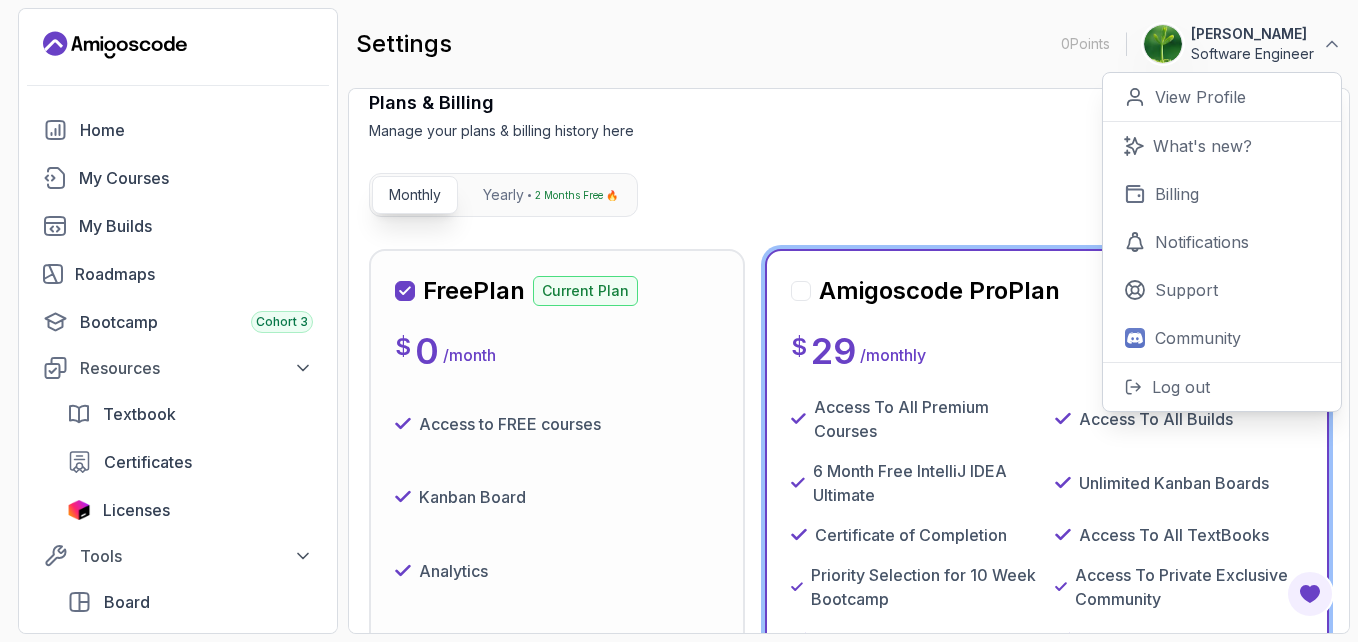 click on "Plans & Billing Manage your plans & billing history here Need Help? Monthly Yearly 2 Months Free 🔥 Free  Plan Current Plan $ 0 / month Access to FREE courses Kanban Board Analytics Access to Free TextBooks Certificate of completion 3 Month Free IntelliJ IDEA Ultimate Current Plan Amigoscode Pro  Plan $ 29 / monthly Access To All Premium Courses Access To All Builds 6 Month Free IntelliJ IDEA Ultimate Unlimited Kanban Boards Certificate of Completion Access To All TextBooks Priority Selection for 10 Week Bootcamp Access To Private Exclusive Community Webinar Access Code Reviews Try for FREE 🎓 Career-ready content 💰 Less than $1/day Start Learning Now – Risk-Free 0 .cls-1 { fill: currentColor; } Powered by Stripe - blurple Testimonials Trusted by over 150,000 developers and teams around the world" at bounding box center [849, 589] 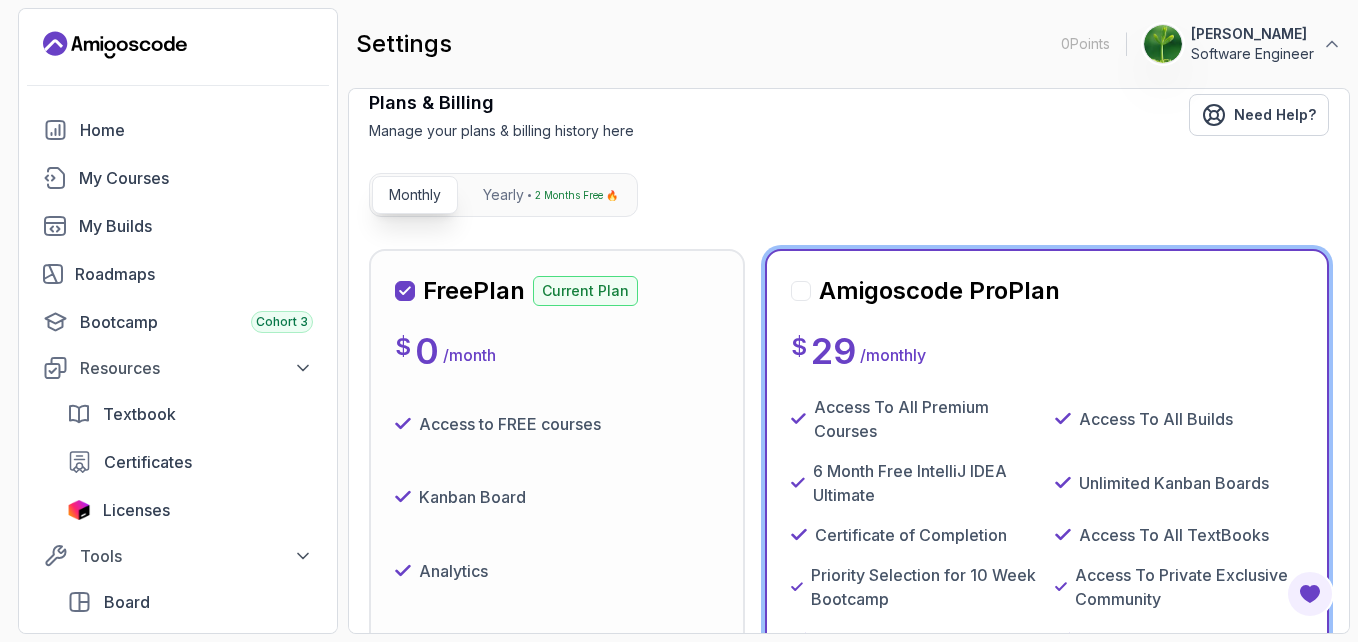click on "2 Months Free 🔥" at bounding box center (576, 195) 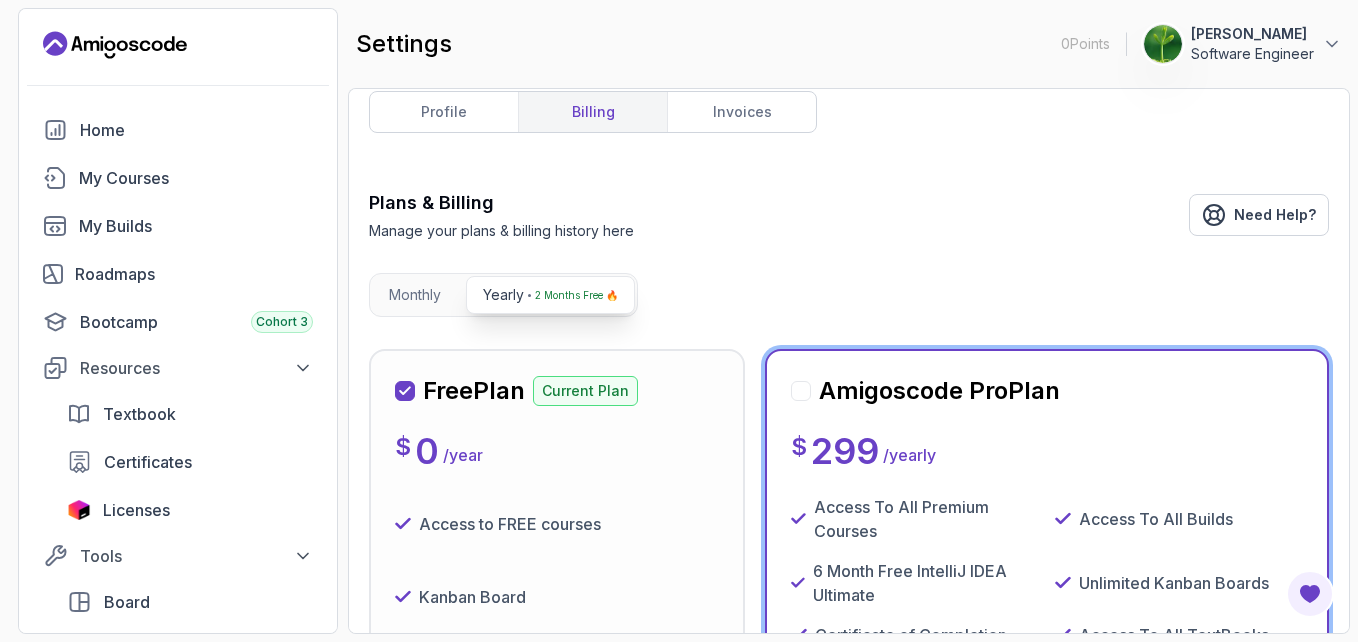 scroll, scrollTop: 0, scrollLeft: 0, axis: both 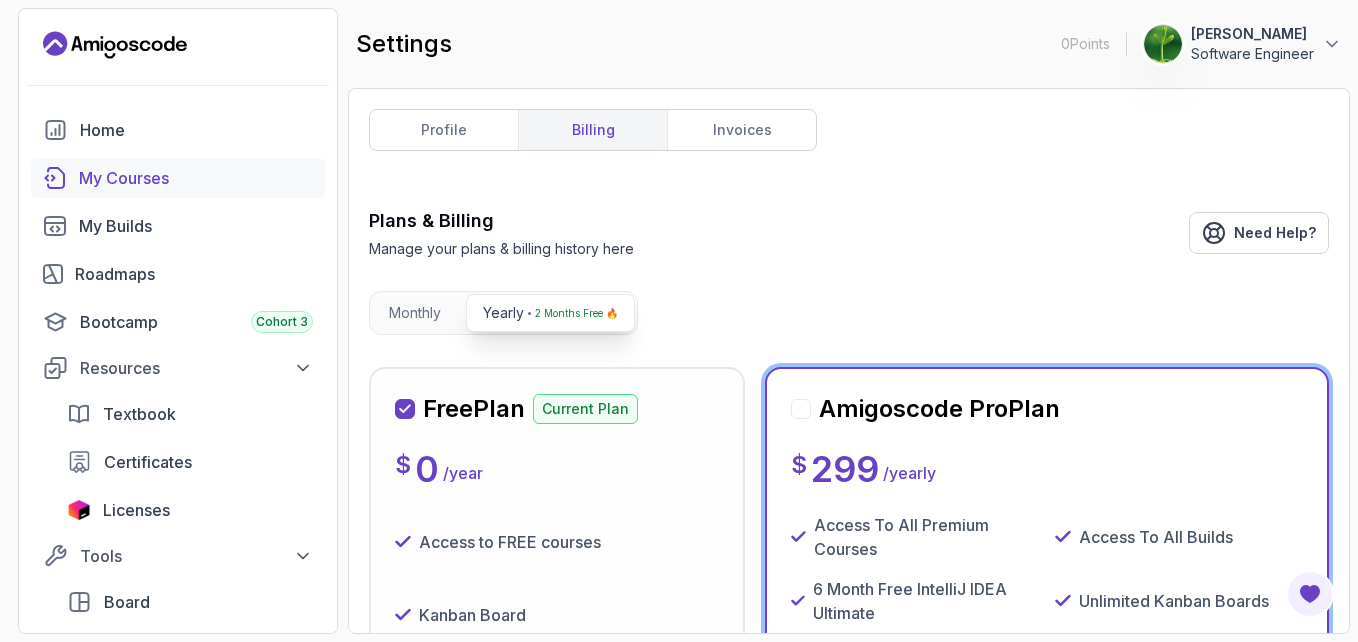 click on "My Courses" at bounding box center [196, 178] 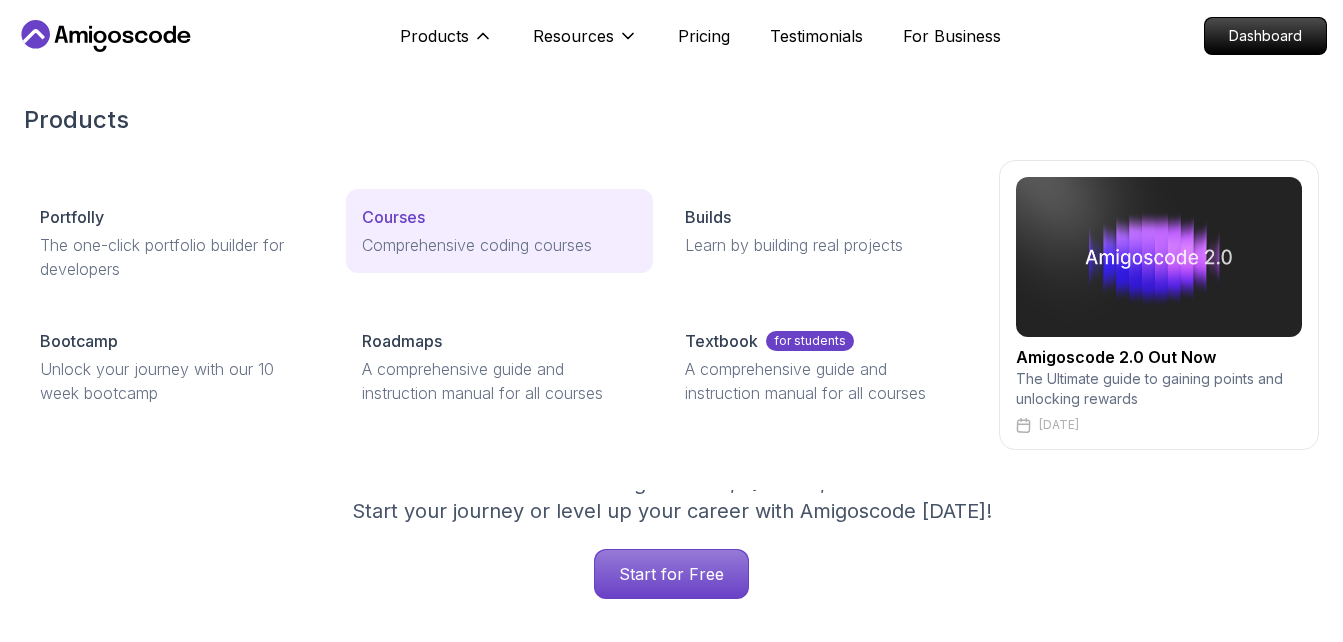 click on "Courses" at bounding box center (499, 217) 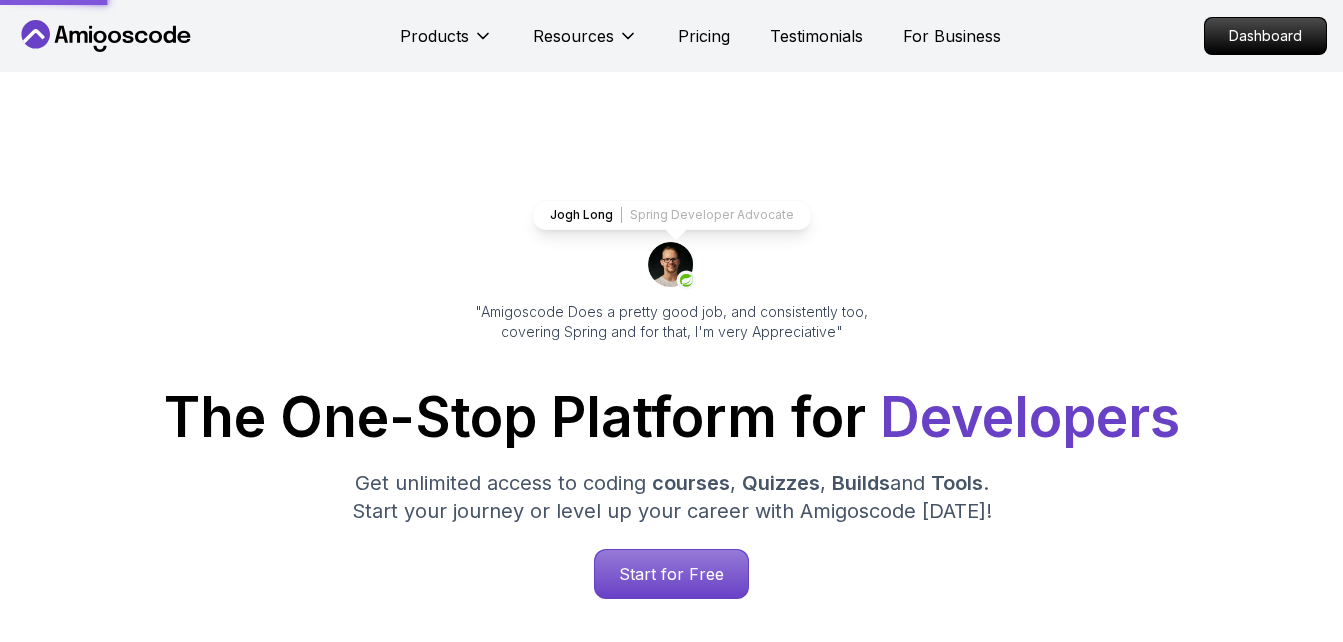 scroll, scrollTop: 700, scrollLeft: 0, axis: vertical 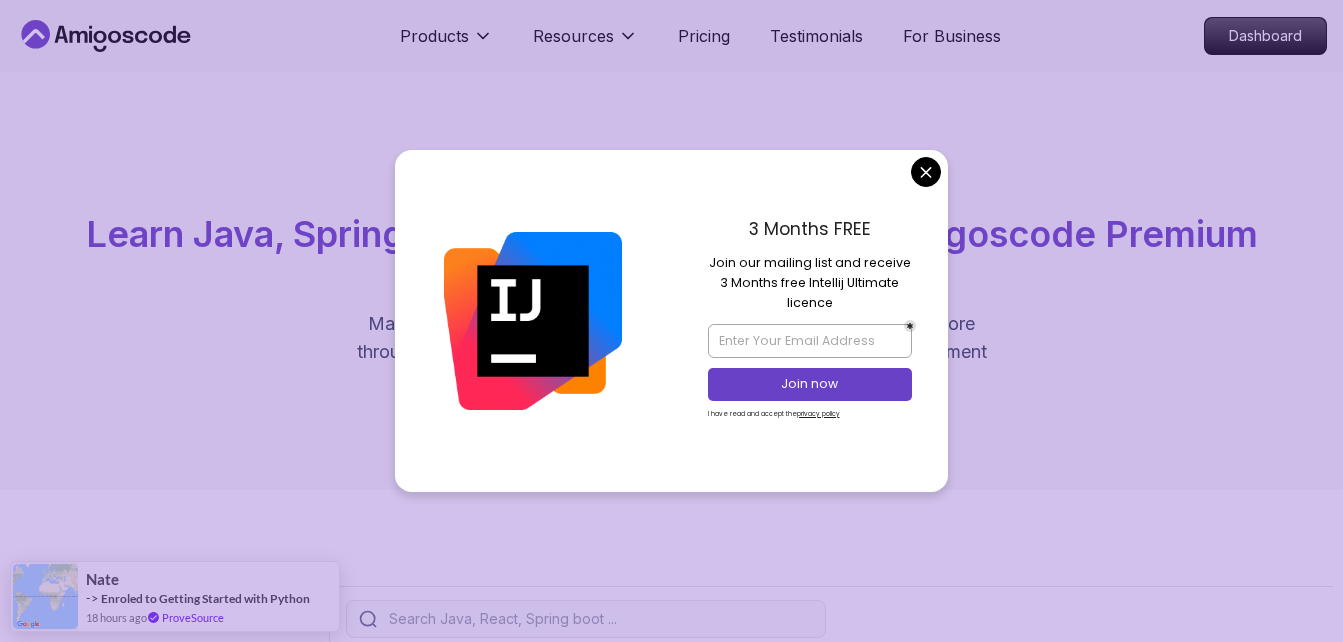 click on "Products Resources Pricing Testimonials For Business Dashboard Products Resources Pricing Testimonials For Business Dashboard All Courses Learn Java, Spring Boot, DevOps & More with Amigoscode Premium Courses Master in-demand skills like Java, Spring Boot, DevOps, React, and more through hands-on, expert-led courses. Advance your software development career with real-world projects and practical learning. Filters Filters Type Course Build Price Pro Free Instructors [PERSON_NAME] [PERSON_NAME] Duration 0-1 Hour 1-3 Hours +3 Hours Track Front End Back End Dev Ops Full Stack Level Junior Mid-level Senior 6.00h Linux Fundamentals Pro Learn the fundamentals of Linux and how to use the command line 5.18h Advanced Spring Boot Pro Dive deep into Spring Boot with our advanced course, designed to take your skills from intermediate to expert level. 3.30h Building APIs with Spring Boot Pro Learn to build robust, scalable APIs with Spring Boot, mastering REST principles, JSON handling, and embedded server configuration. NEW" at bounding box center [671, 4869] 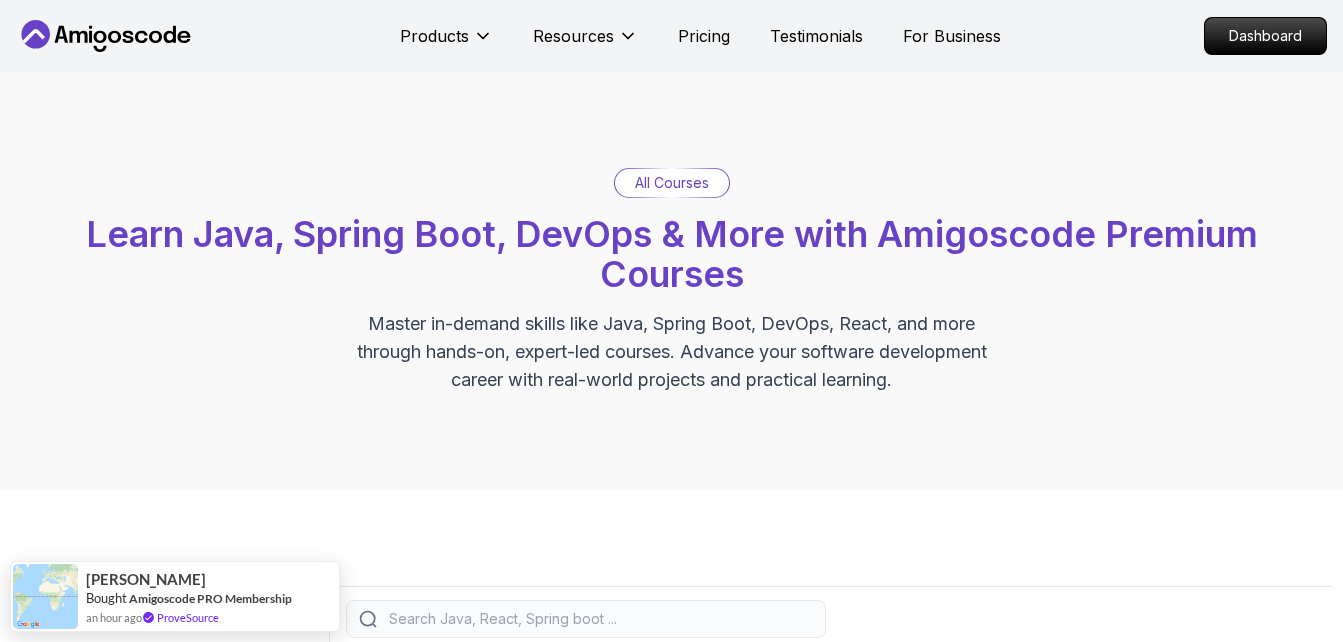 scroll, scrollTop: 500, scrollLeft: 0, axis: vertical 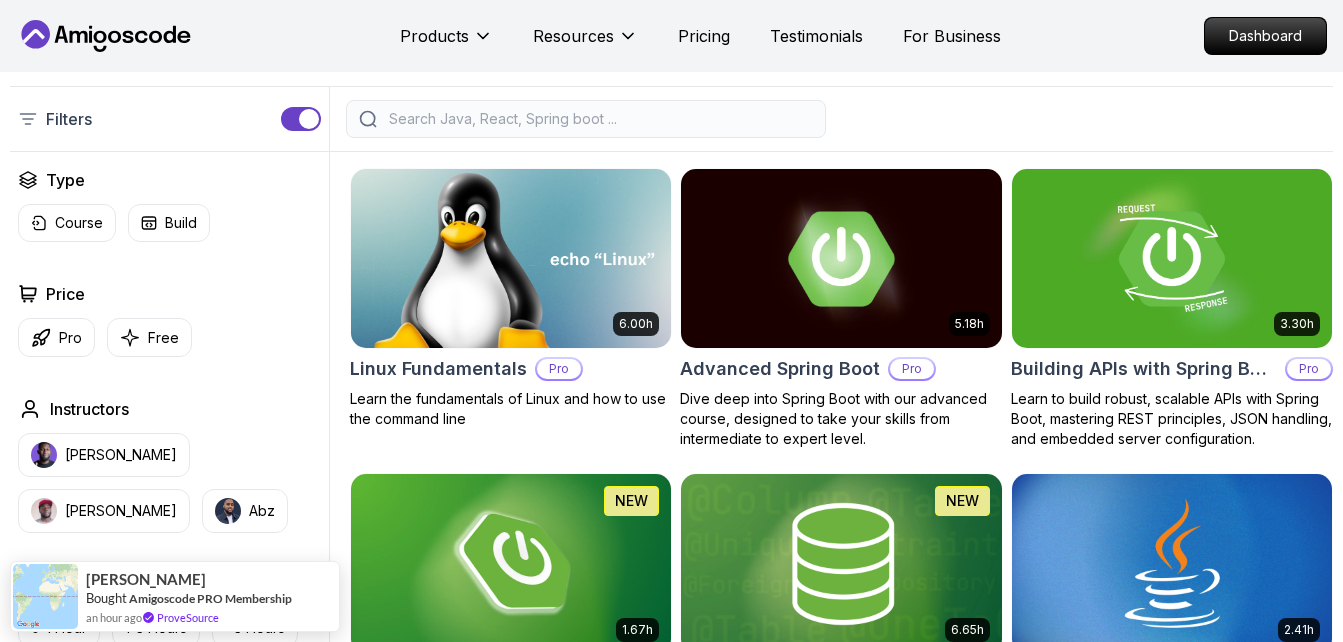 click on "Course" at bounding box center (67, 223) 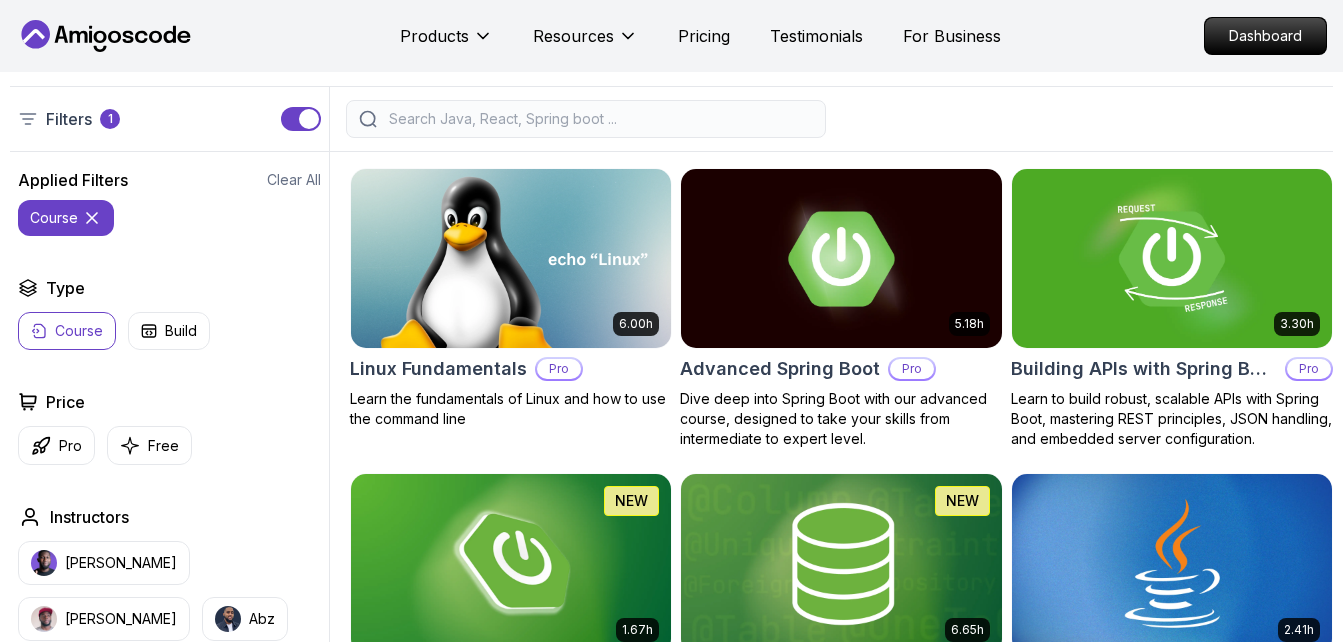 click on "course" at bounding box center (66, 218) 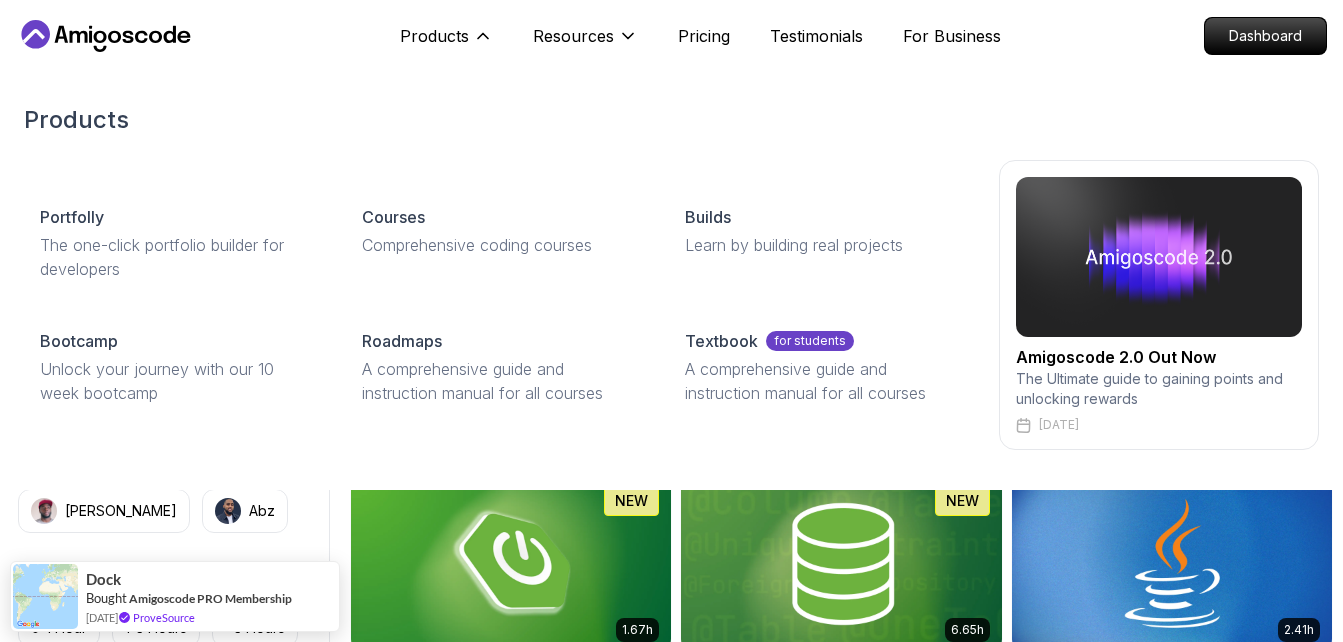 click on "Products Portfolly The one-click portfolio builder for developers Courses Comprehensive coding courses Builds Learn by building real projects Bootcamp Unlock your journey with our 10 week bootcamp Roadmaps A comprehensive guide and instruction manual for all courses Textbook for students A comprehensive guide and instruction manual for all courses Amigoscode 2.0 Out Now The Ultimate guide to gaining points and unlocking rewards [DATE]" at bounding box center [671, 277] 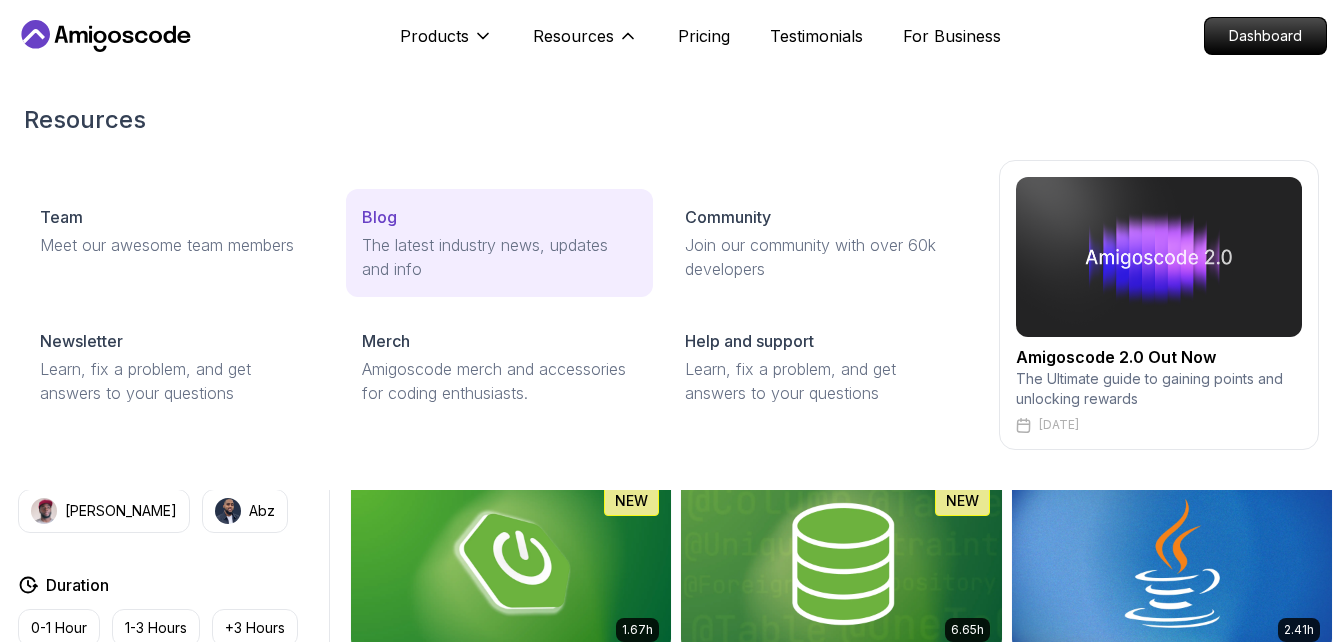 click on "Blog The latest industry news, updates and info" at bounding box center [499, 243] 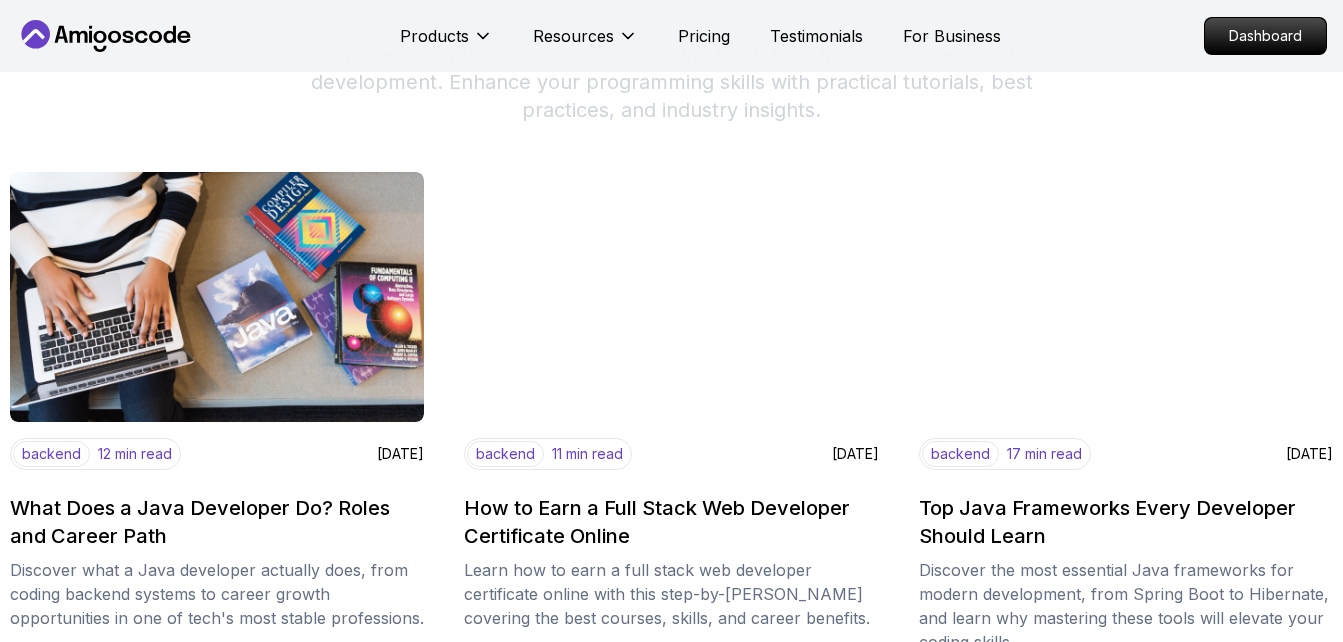 scroll, scrollTop: 300, scrollLeft: 0, axis: vertical 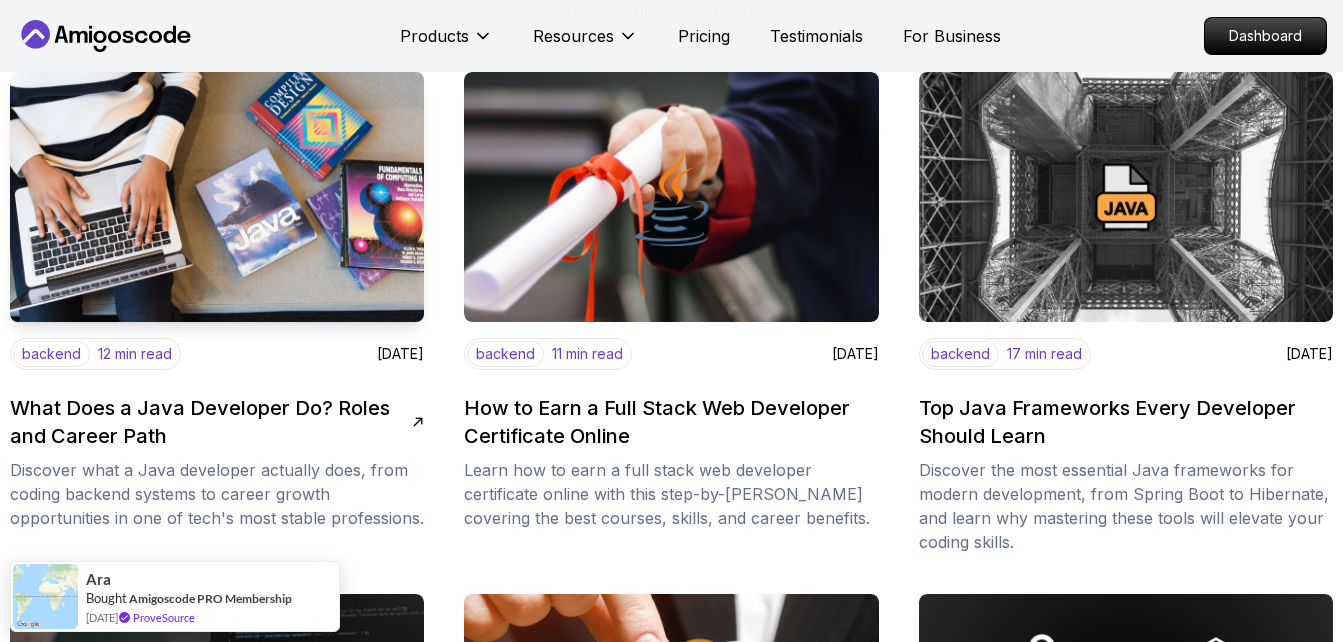 click on "What Does a Java Developer Do? Roles and Career Path" at bounding box center (211, 422) 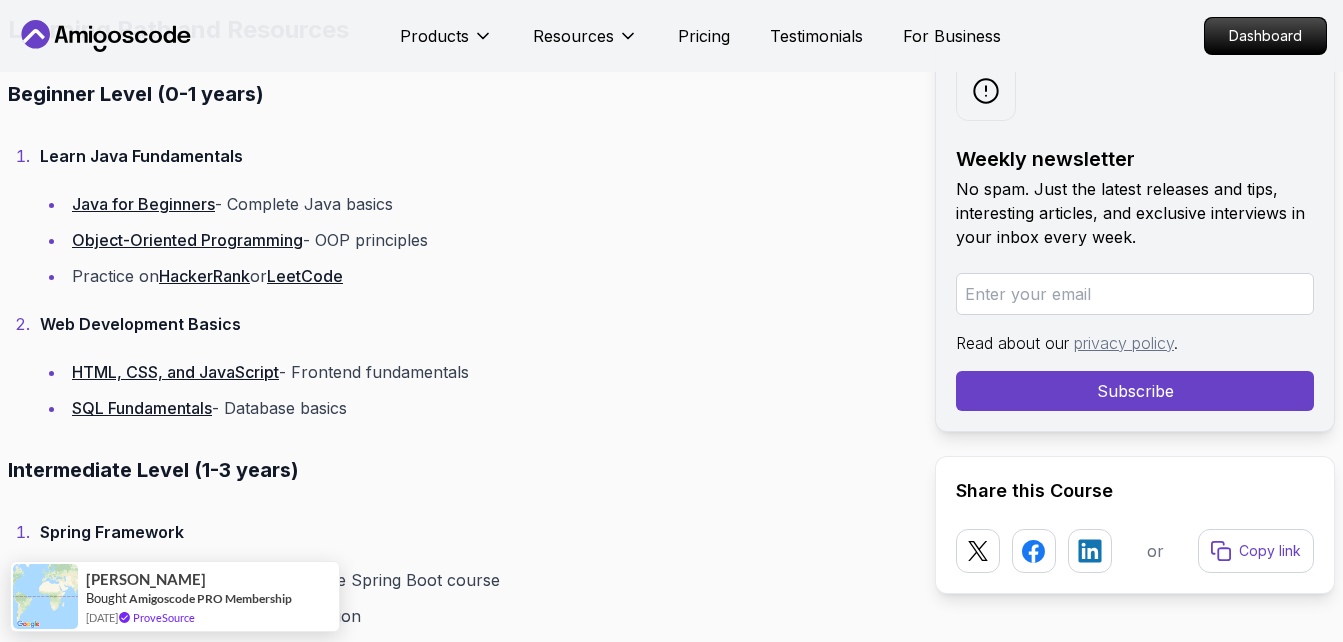 scroll, scrollTop: 13600, scrollLeft: 0, axis: vertical 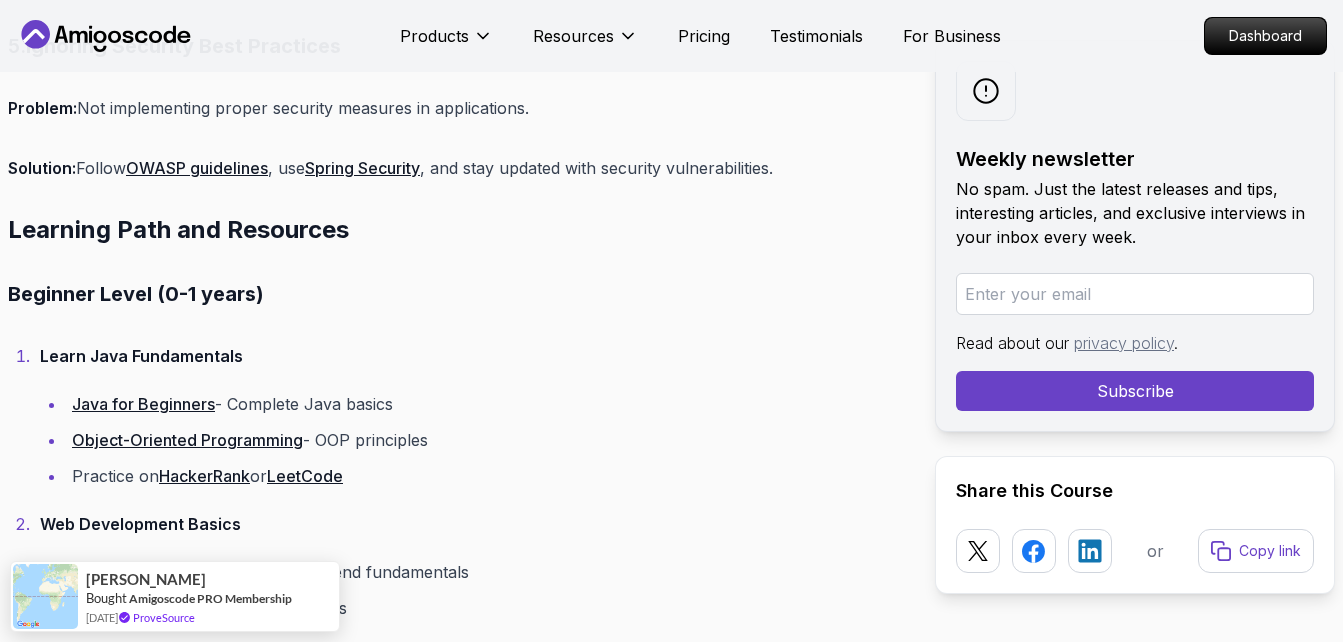 click on "Java for Beginners" at bounding box center (143, 404) 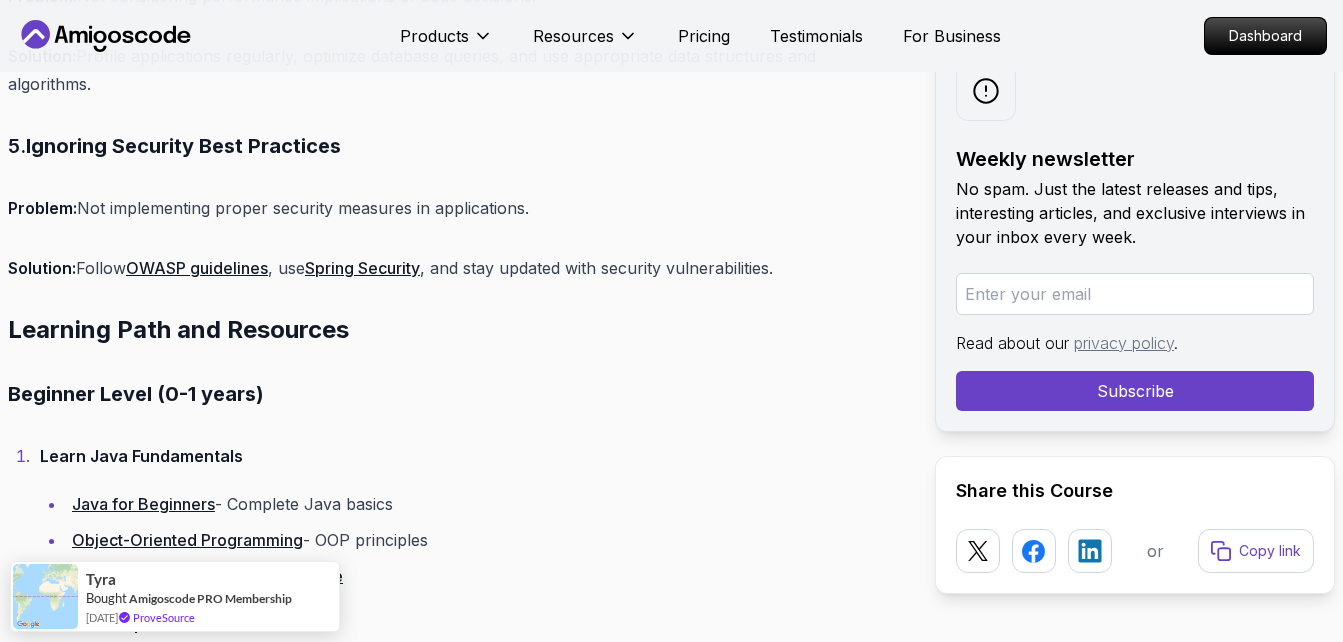 scroll, scrollTop: 13300, scrollLeft: 0, axis: vertical 